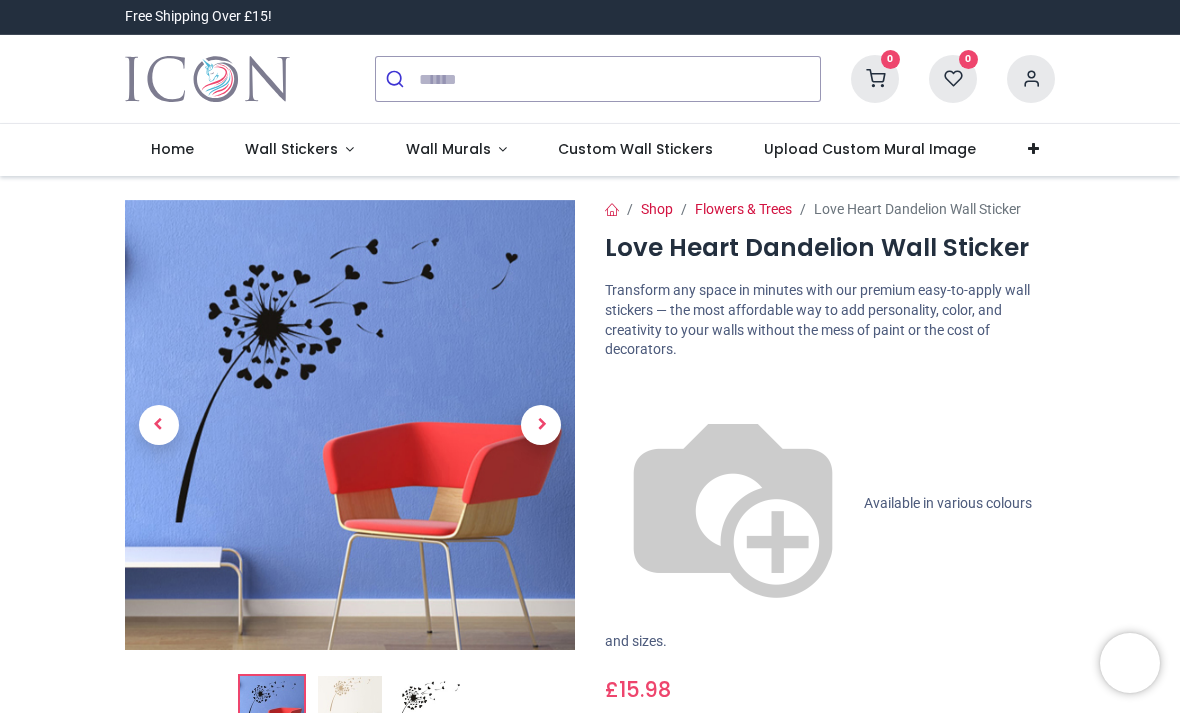 scroll, scrollTop: 0, scrollLeft: 0, axis: both 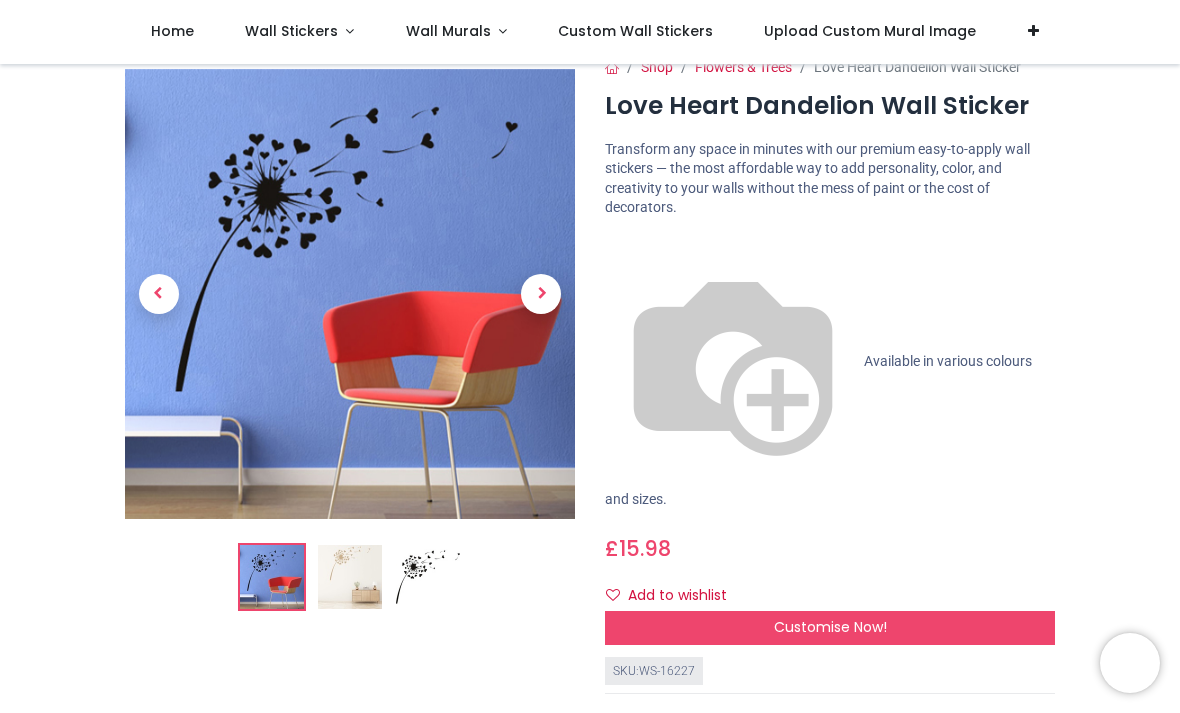 click at bounding box center [350, 577] 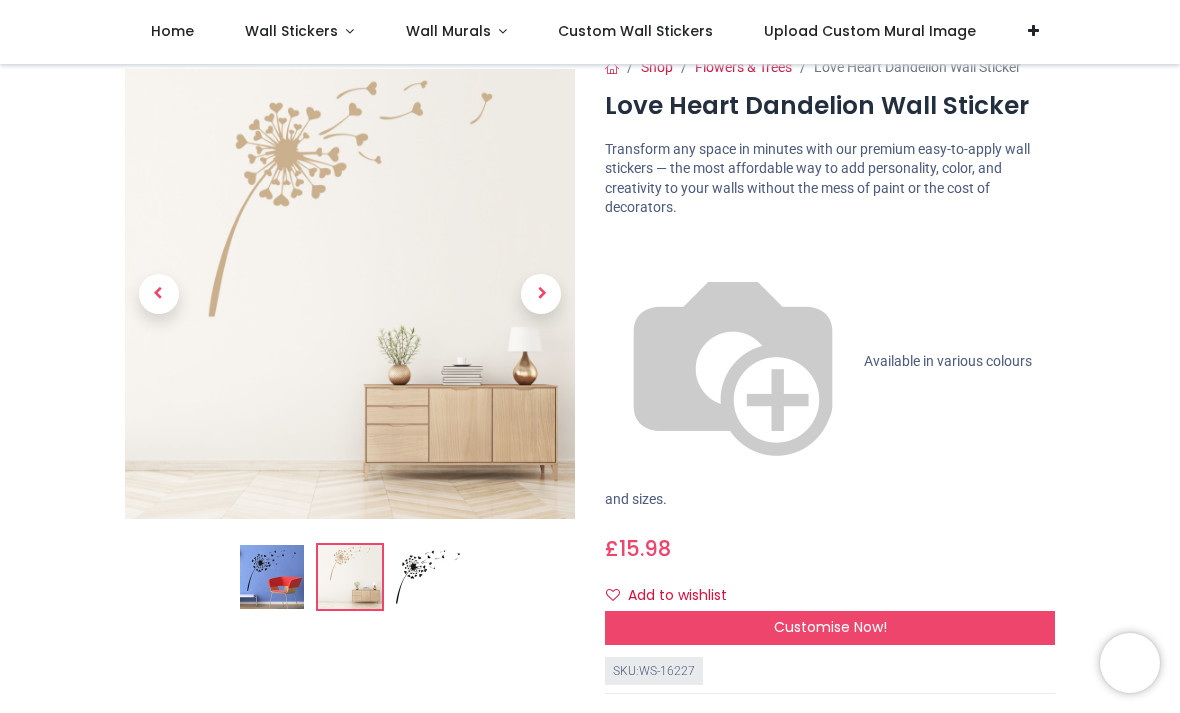 click at bounding box center [428, 577] 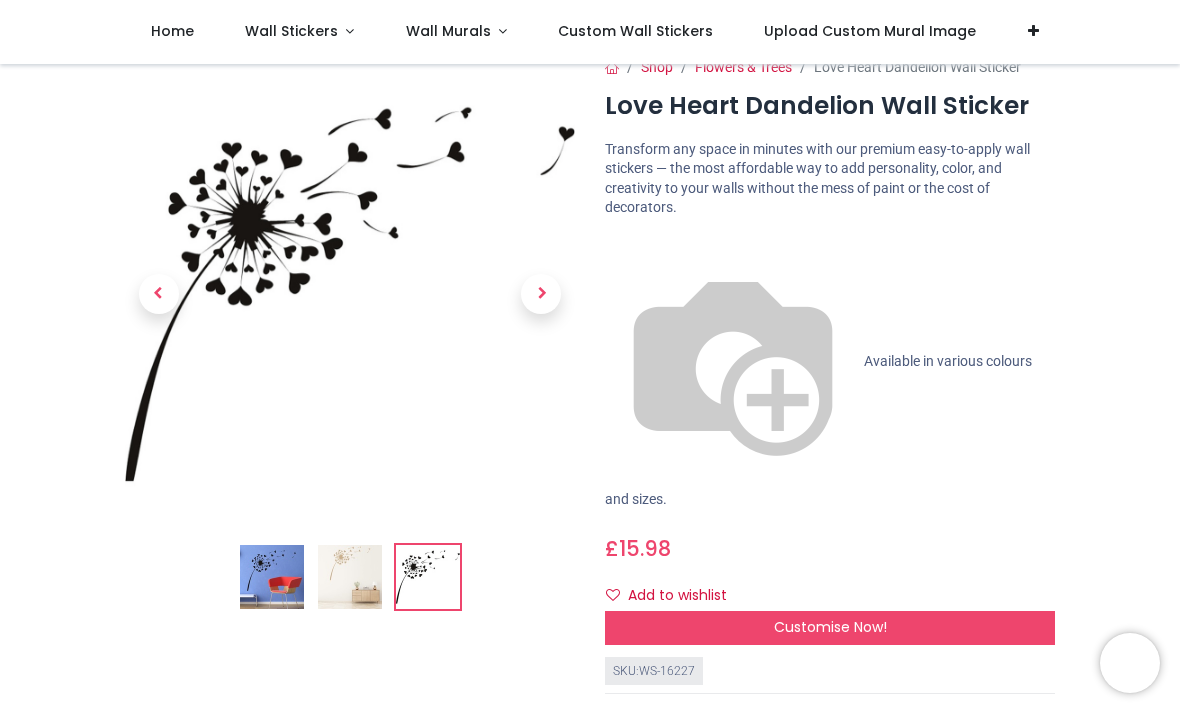 click at bounding box center (272, 577) 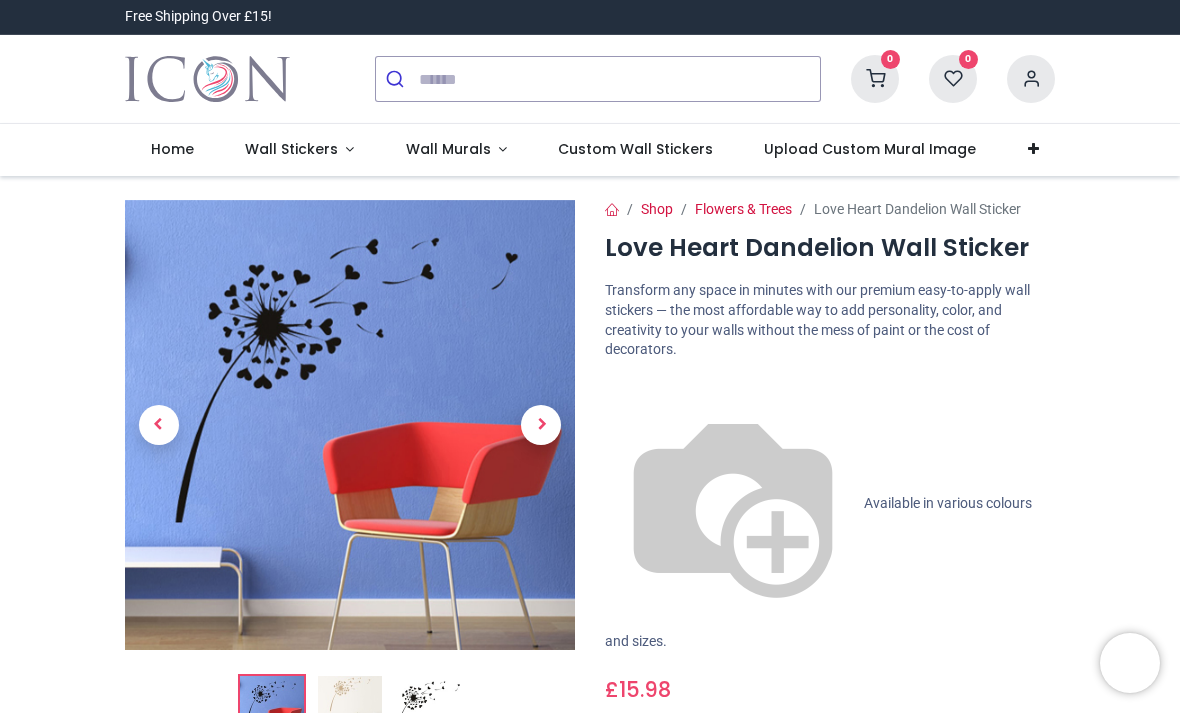 scroll, scrollTop: 0, scrollLeft: 0, axis: both 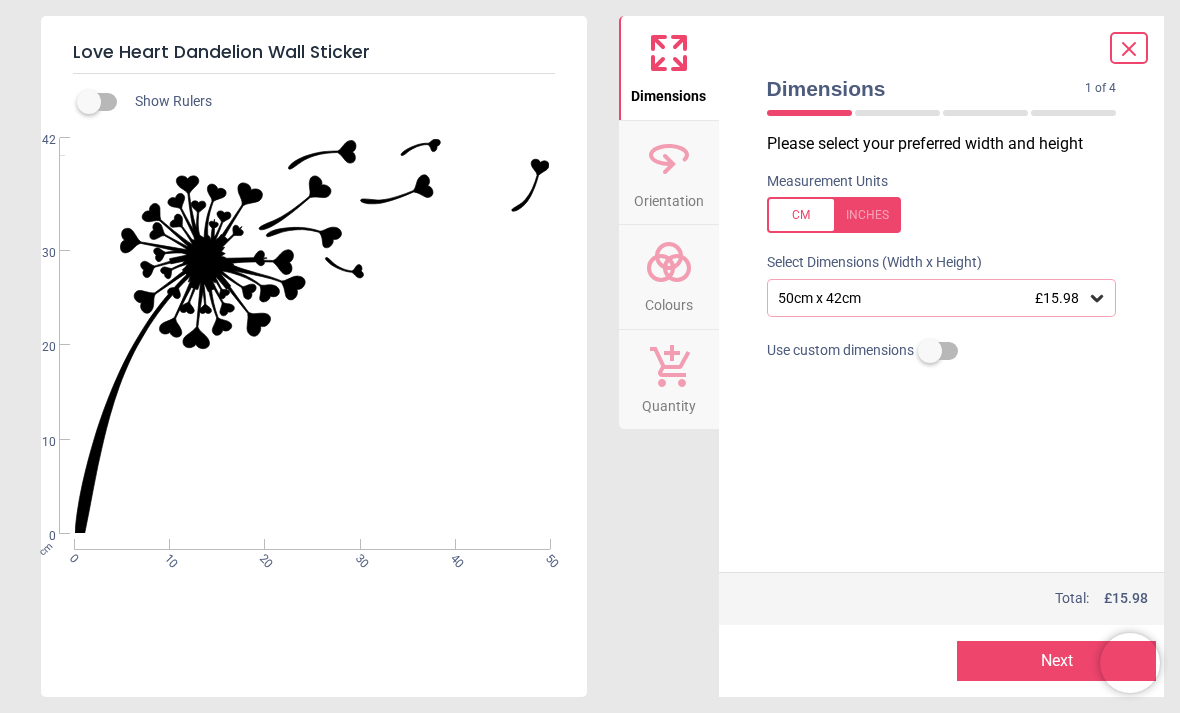 click on "Next" at bounding box center [1056, 661] 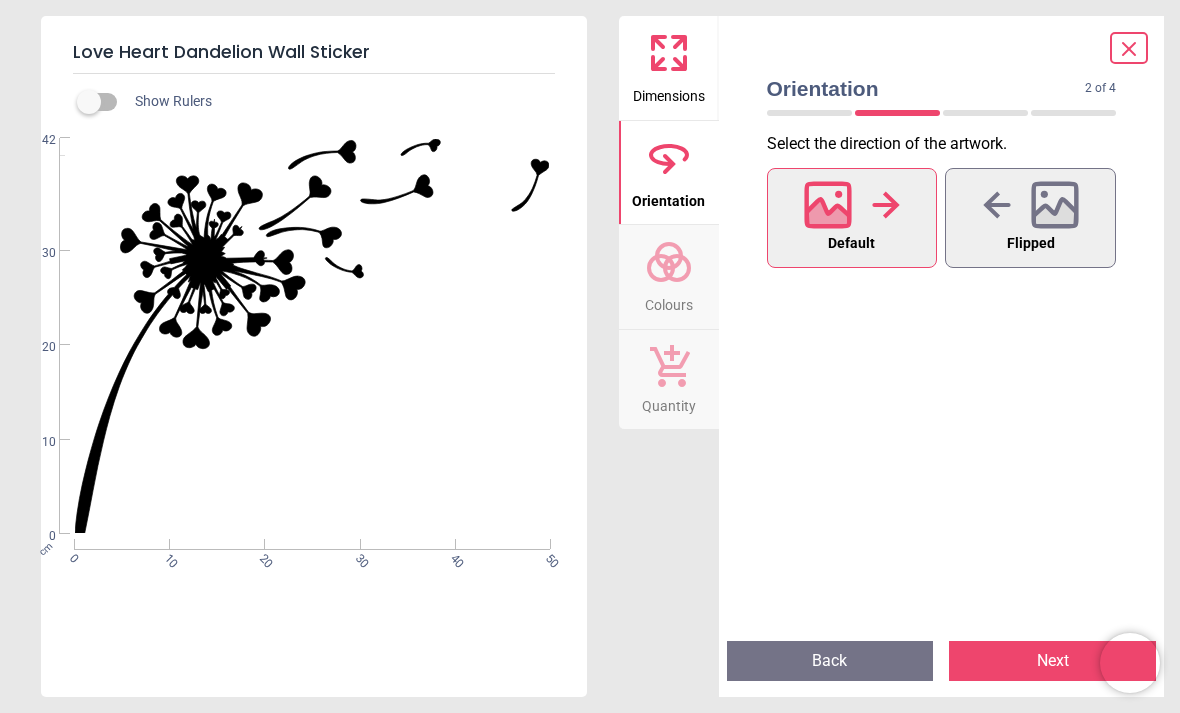 click on "Next" at bounding box center (1052, 661) 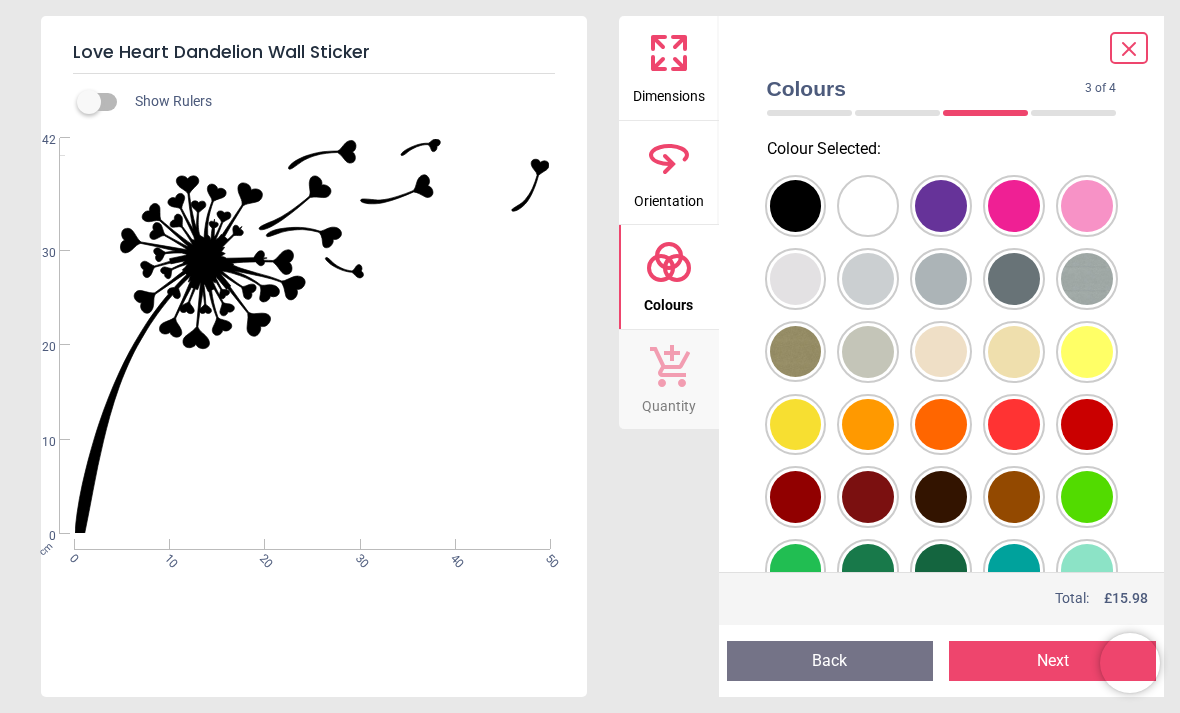 click on "Next" at bounding box center (1052, 661) 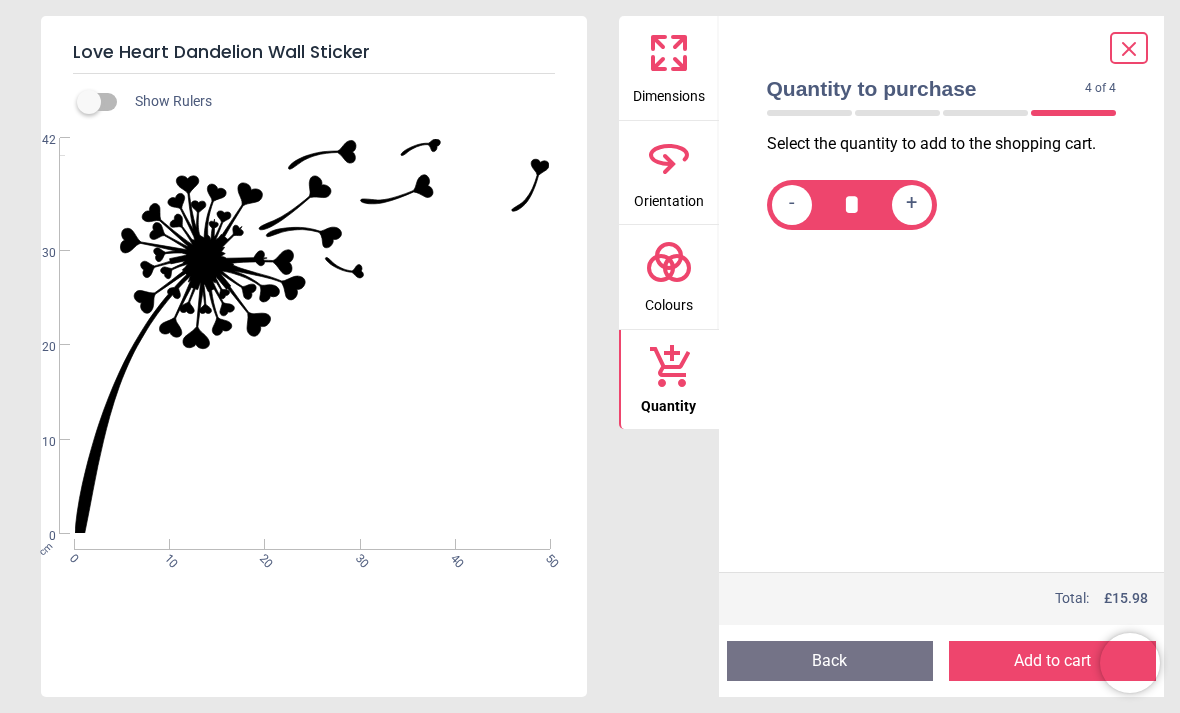 click on "Add to cart" at bounding box center [1052, 661] 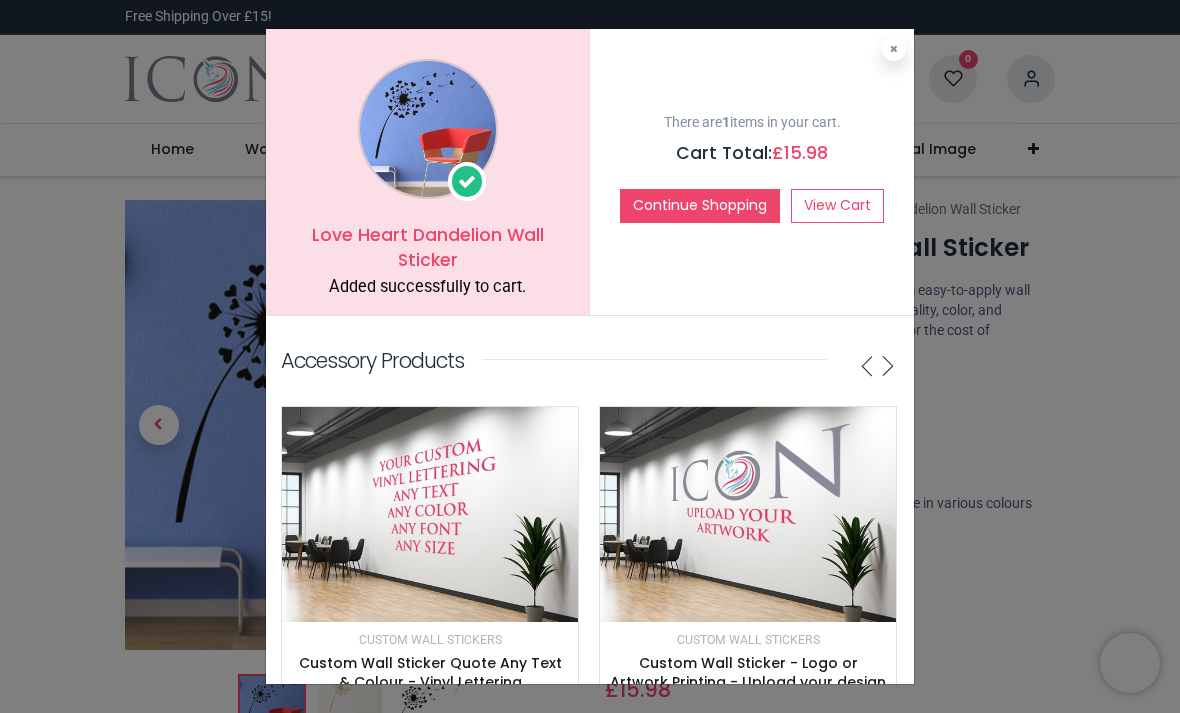 click at bounding box center [894, 49] 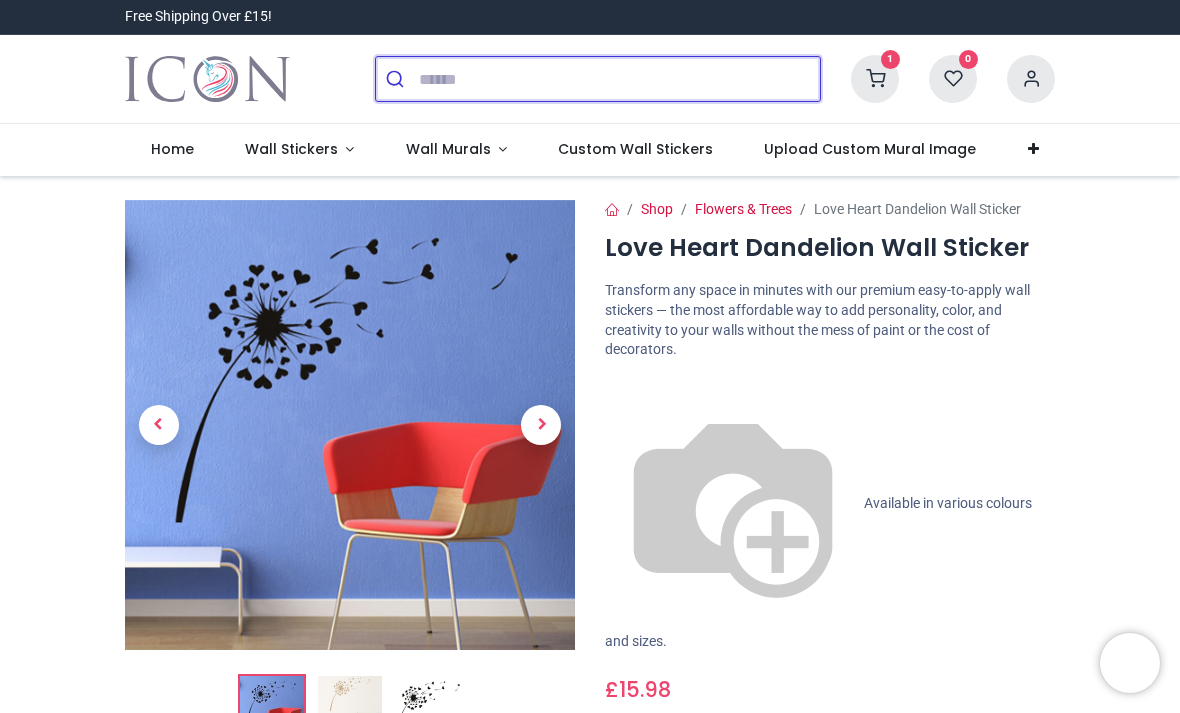 click at bounding box center (619, 79) 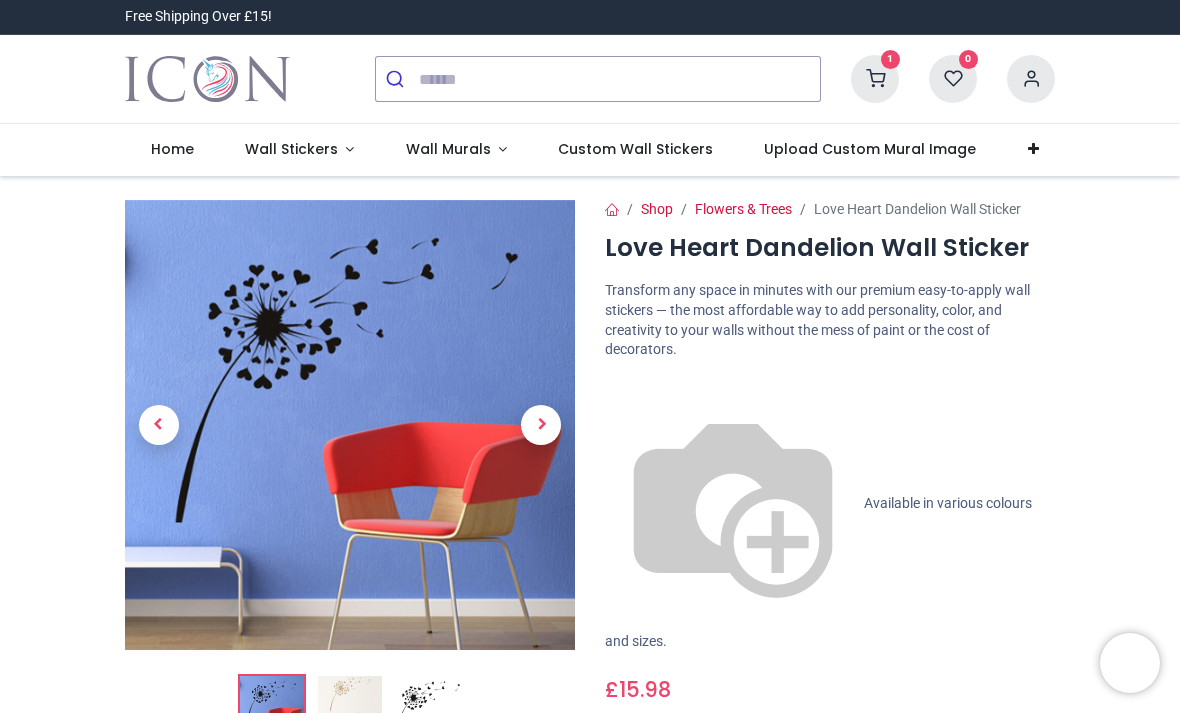 click on "Wall Stickers" at bounding box center [291, 149] 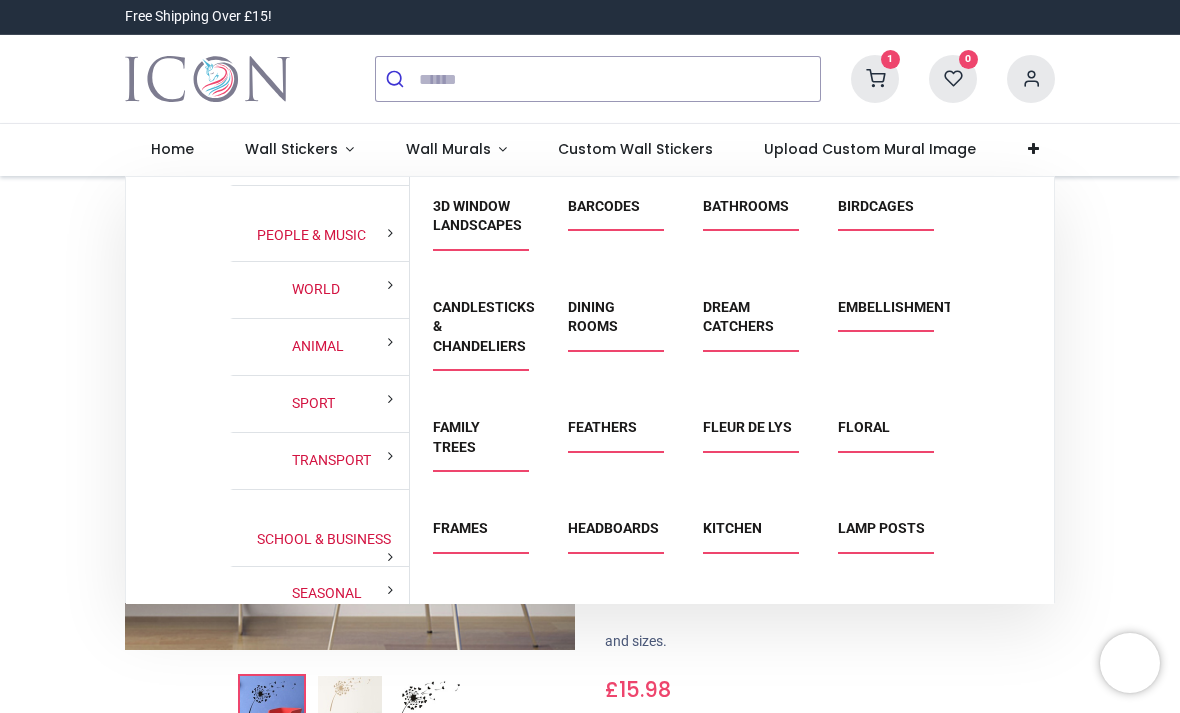 scroll, scrollTop: 161, scrollLeft: 0, axis: vertical 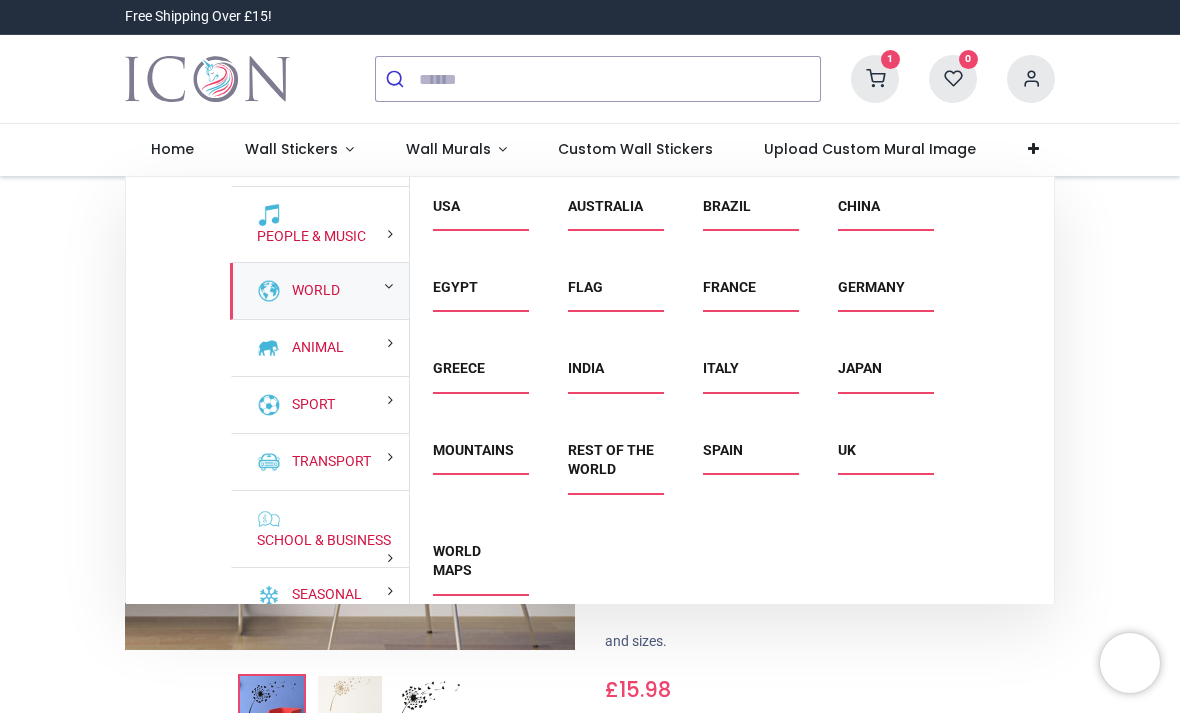 click at bounding box center [269, 291] 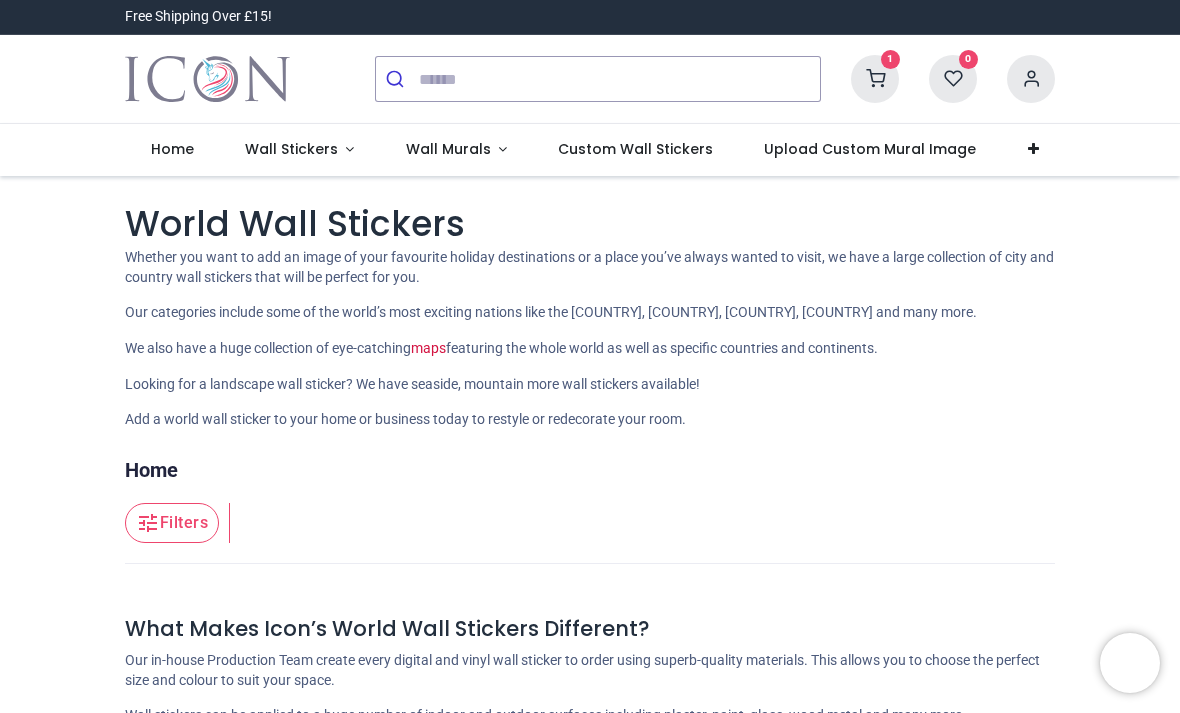 scroll, scrollTop: 0, scrollLeft: 0, axis: both 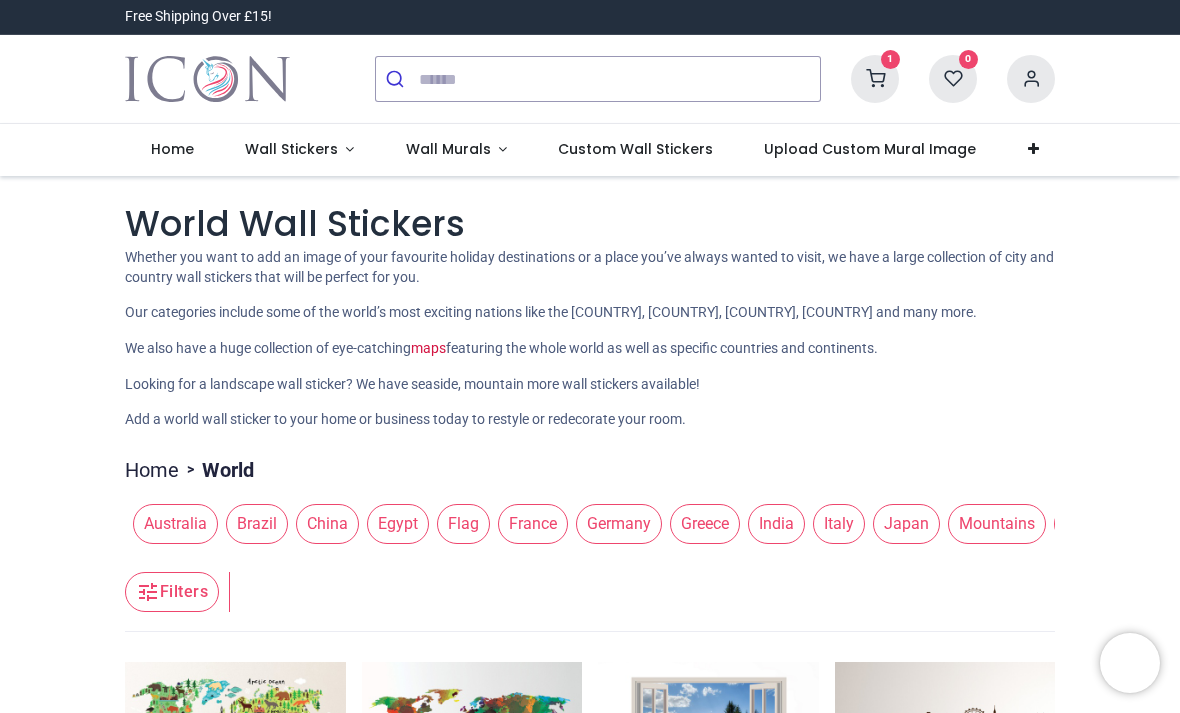 click on "Wall Stickers" at bounding box center [299, 150] 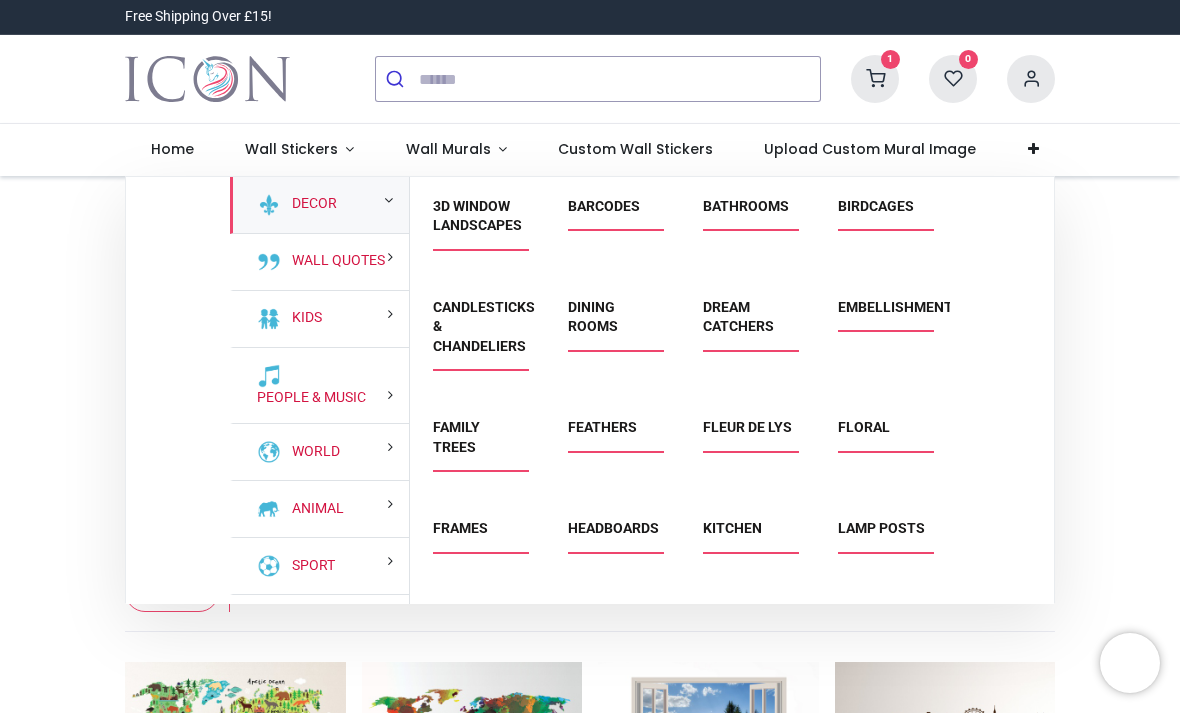 click at bounding box center [269, 205] 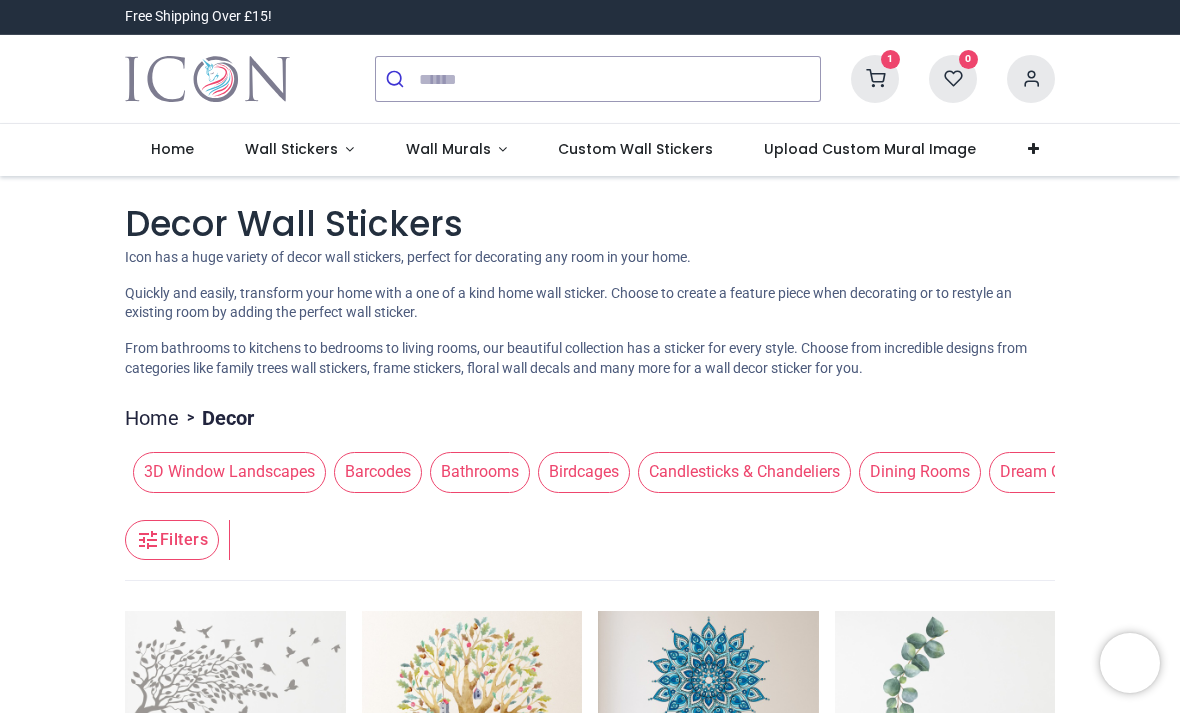 scroll, scrollTop: 0, scrollLeft: 0, axis: both 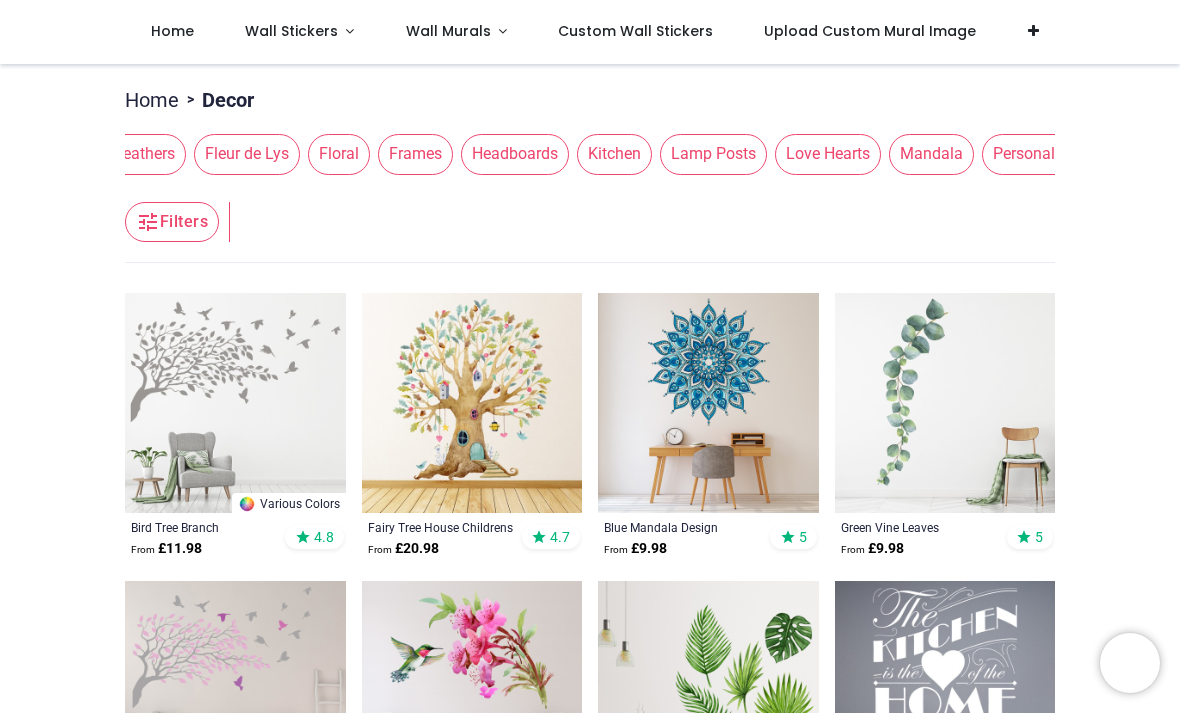 click on "Headboards" at bounding box center [515, 154] 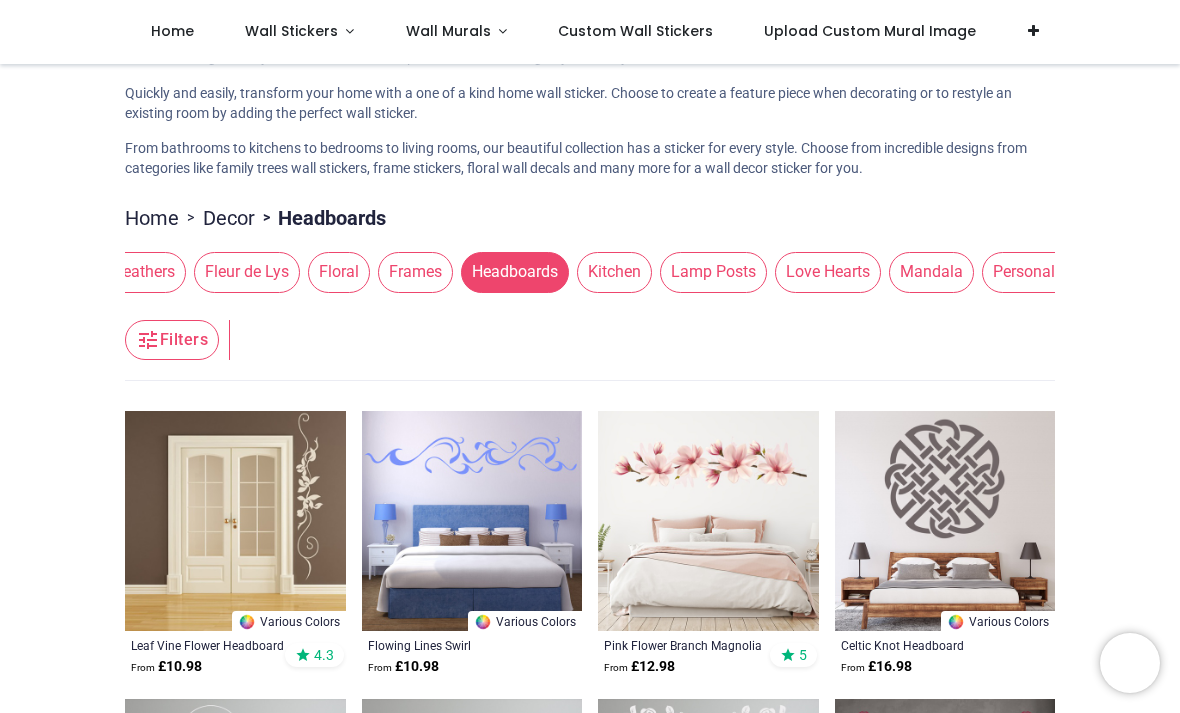scroll, scrollTop: 87, scrollLeft: 0, axis: vertical 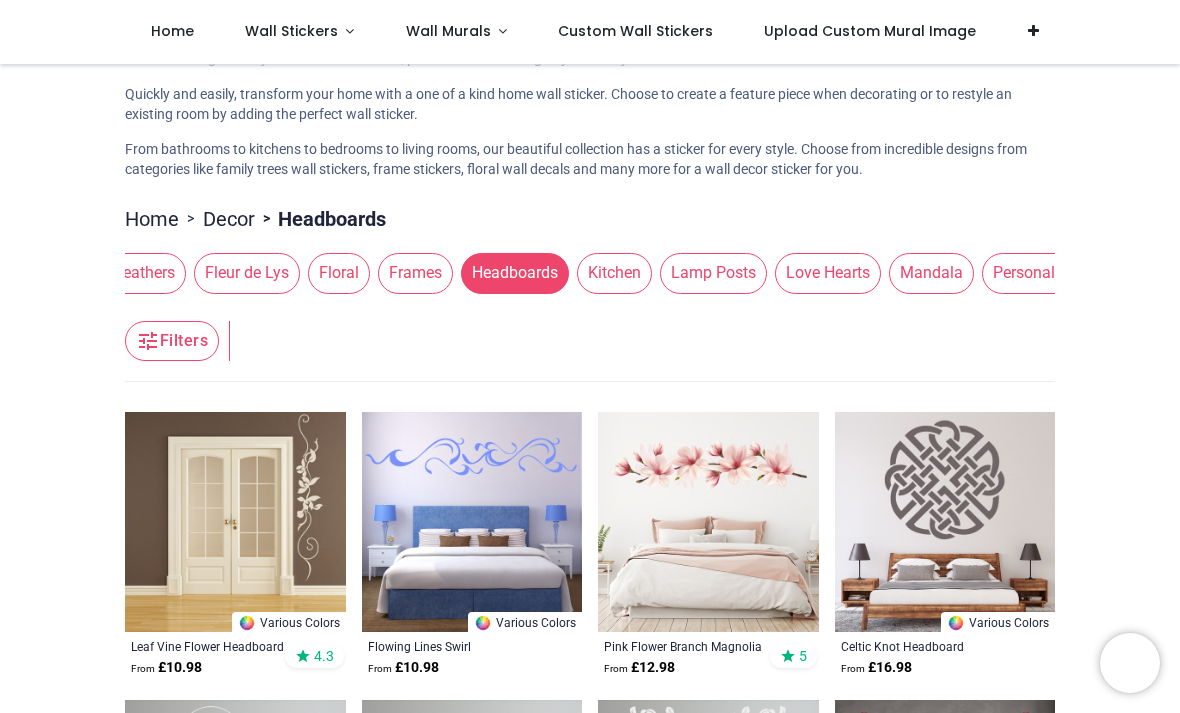 click on "Love Hearts" at bounding box center (828, 273) 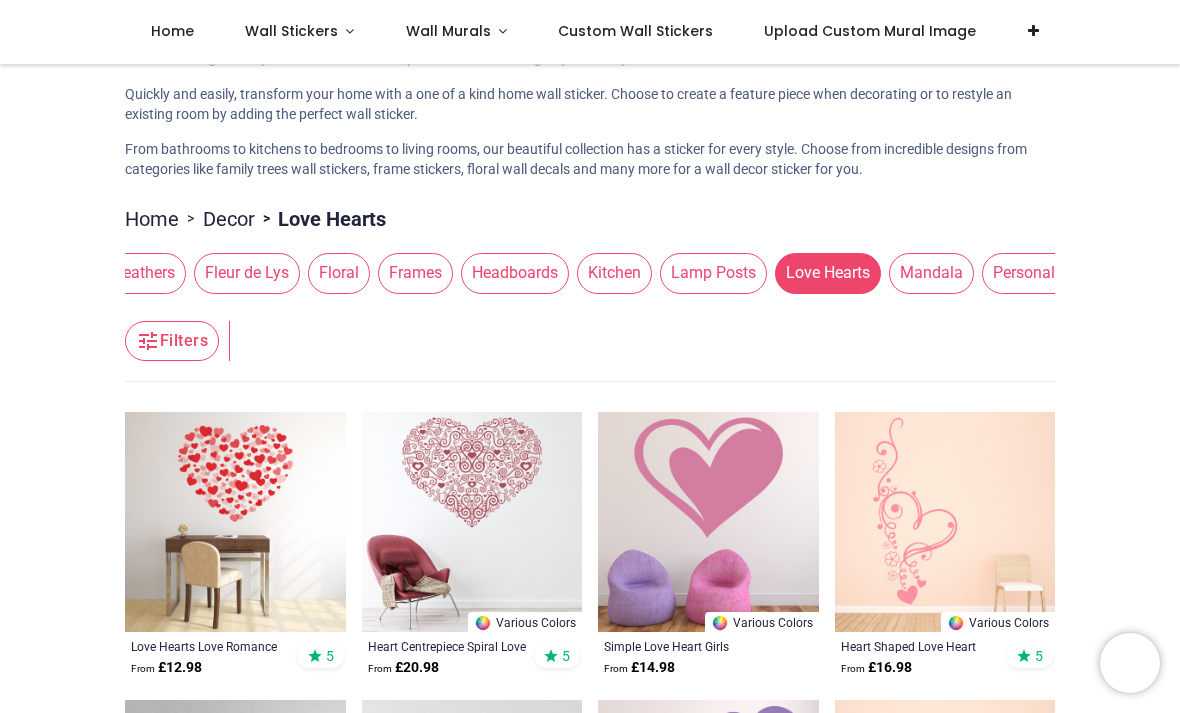 click on "Mandala" at bounding box center [931, 273] 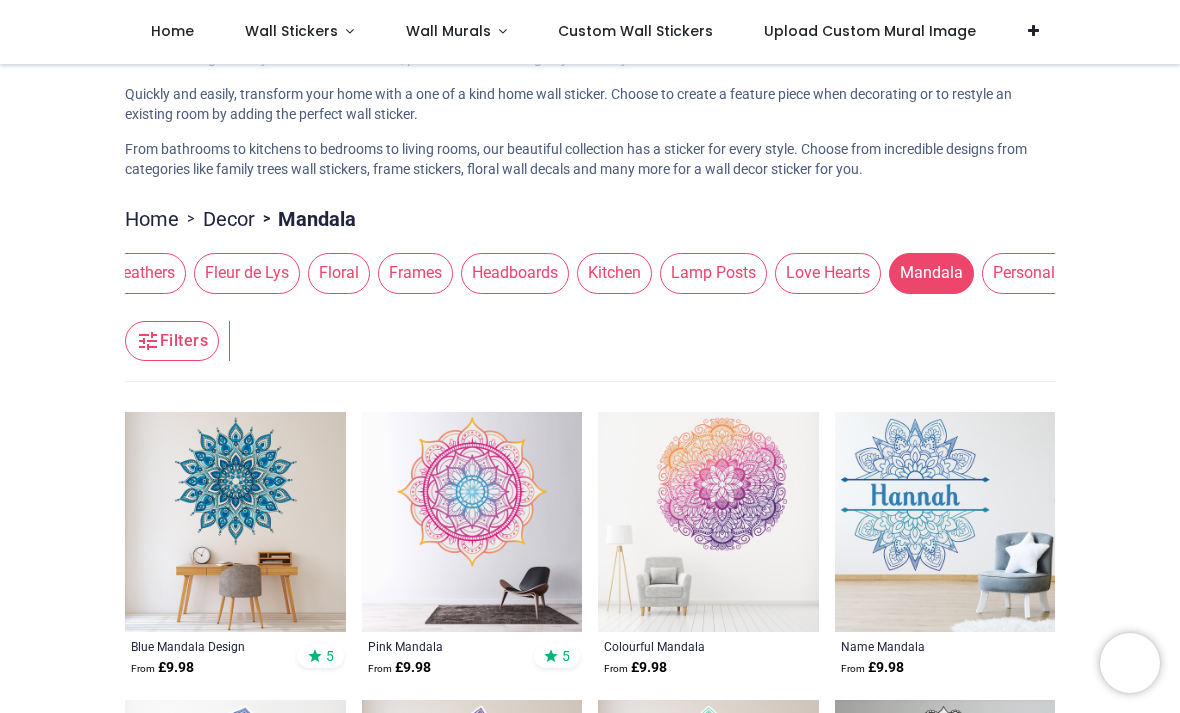scroll, scrollTop: 84, scrollLeft: 0, axis: vertical 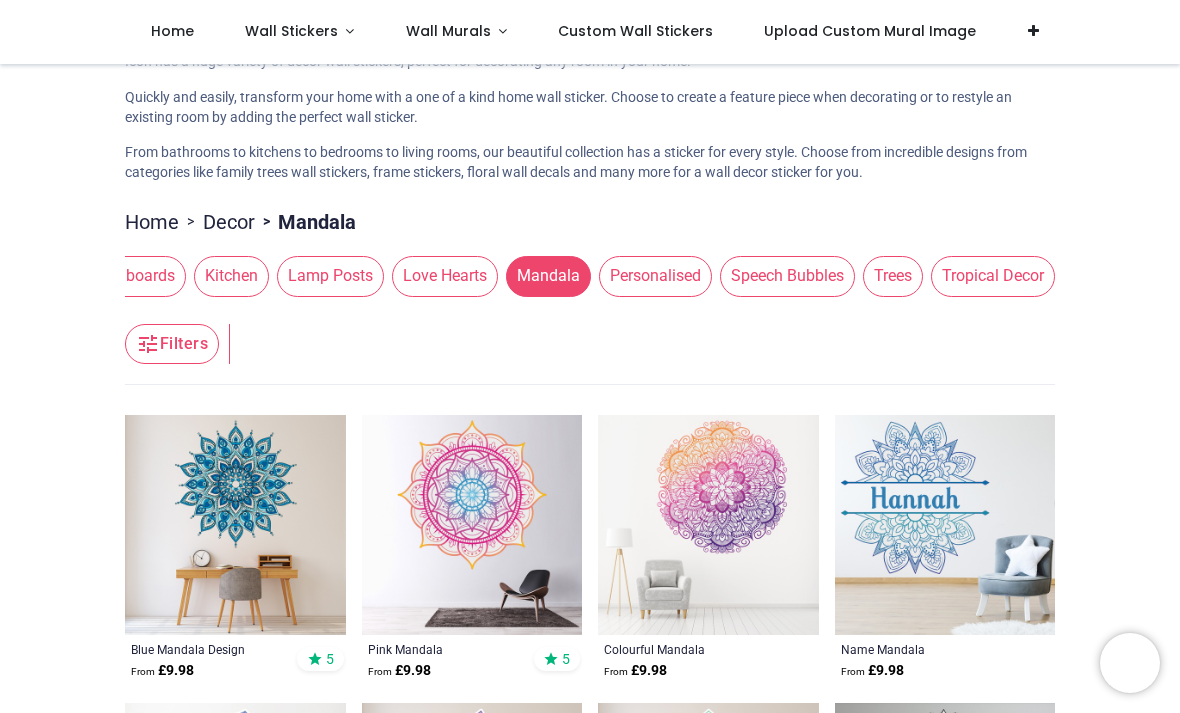 click on "Trees" at bounding box center [893, 276] 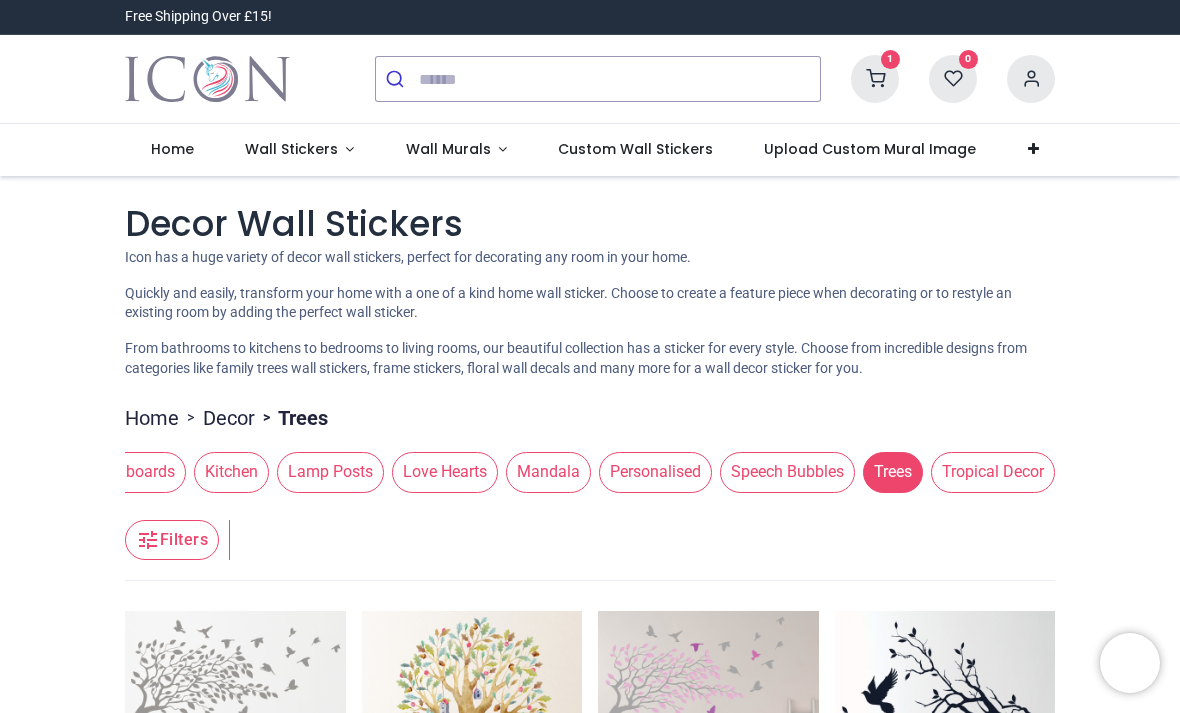 scroll, scrollTop: 0, scrollLeft: 0, axis: both 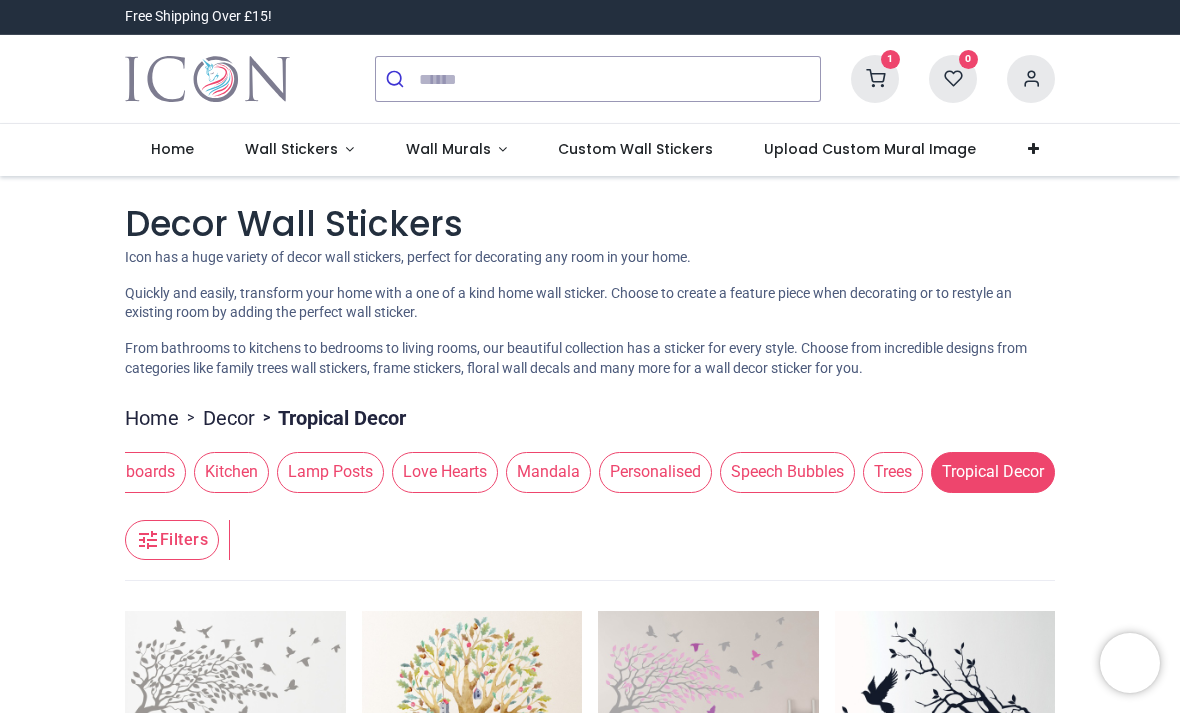 click on "Tropical Decor" at bounding box center (993, 472) 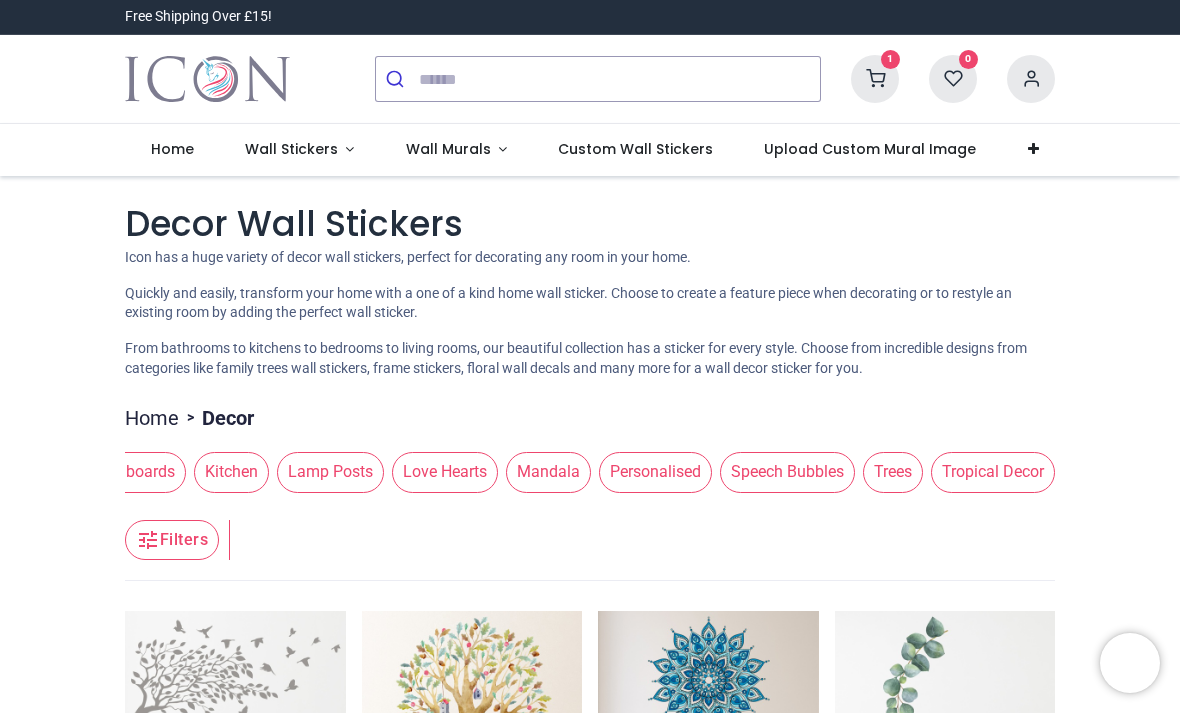 click on "Tropical Decor" at bounding box center (993, 472) 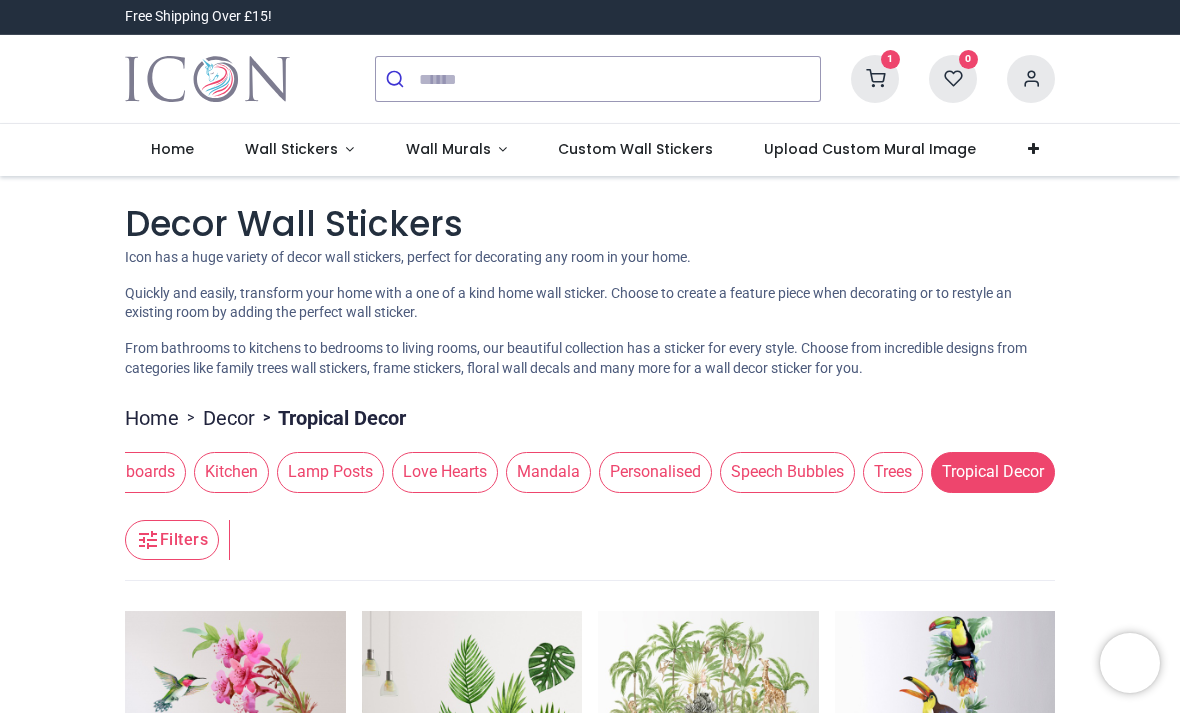 scroll, scrollTop: 0, scrollLeft: 0, axis: both 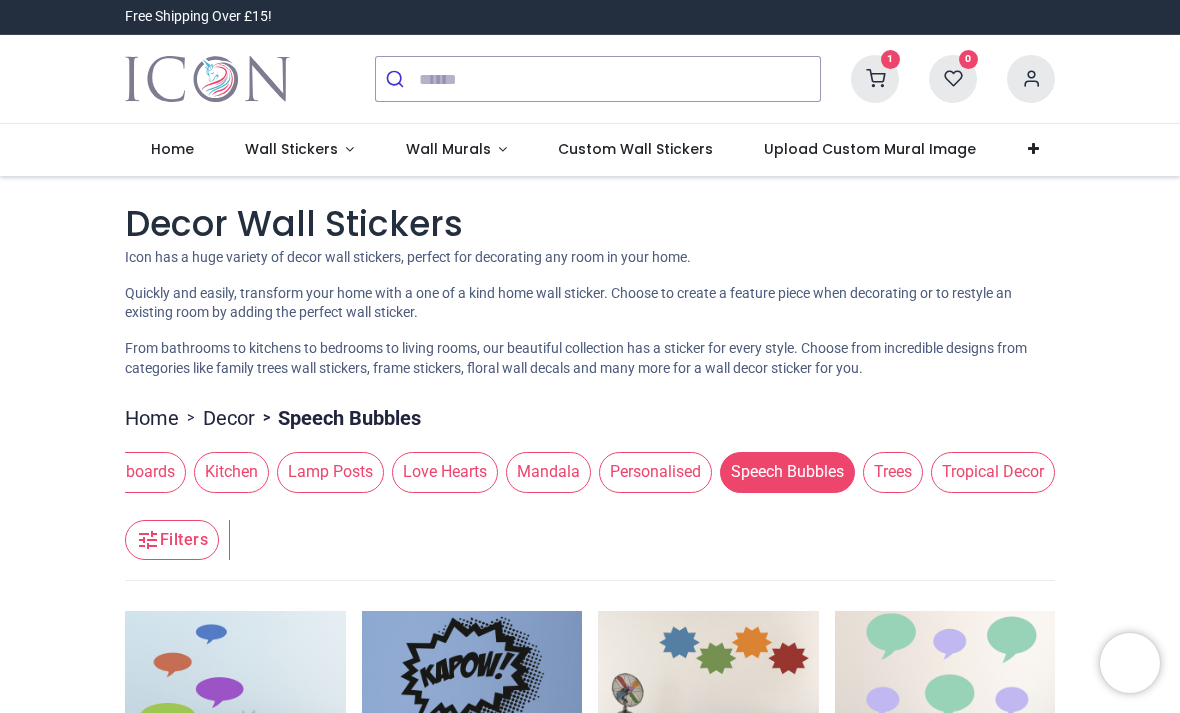 click on "Personalised" at bounding box center (655, 472) 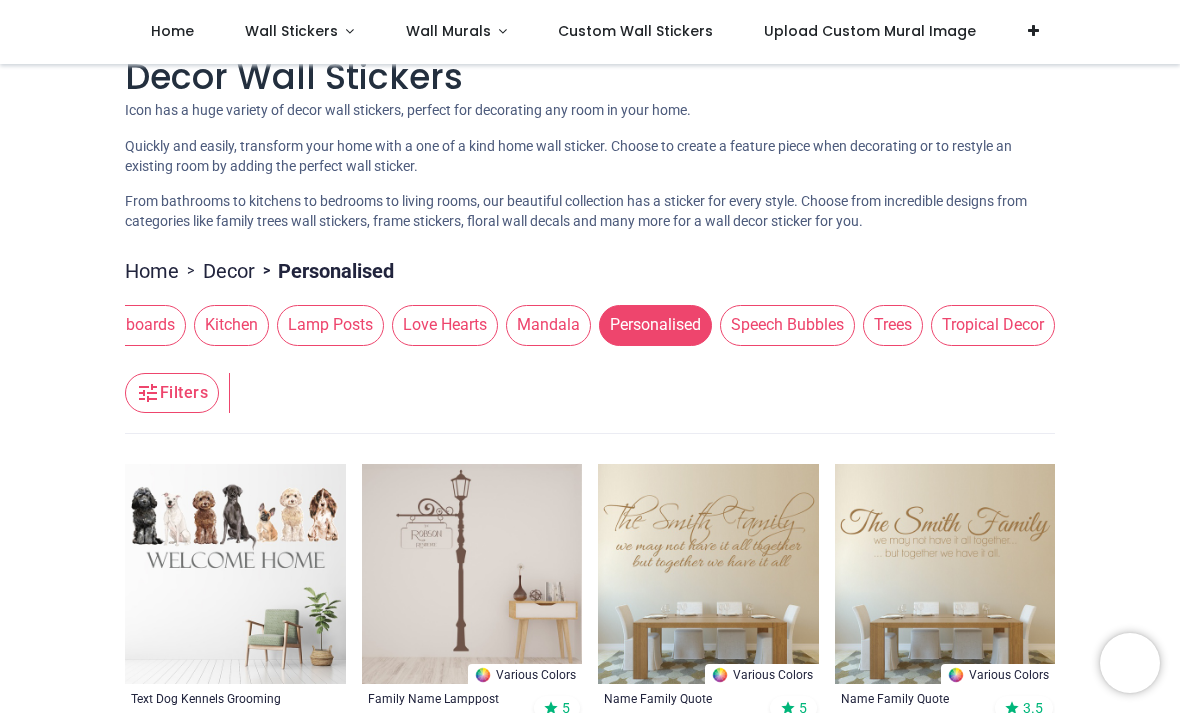 scroll, scrollTop: 33, scrollLeft: 0, axis: vertical 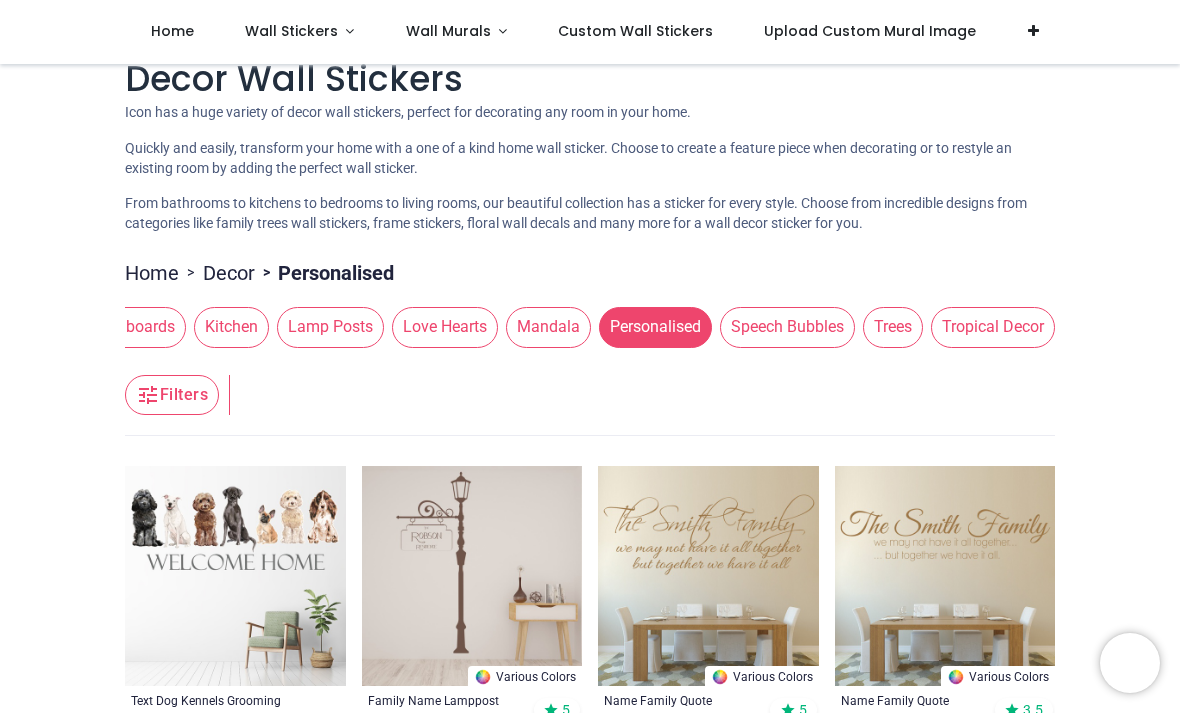 click on "Lamp Posts" at bounding box center [330, 327] 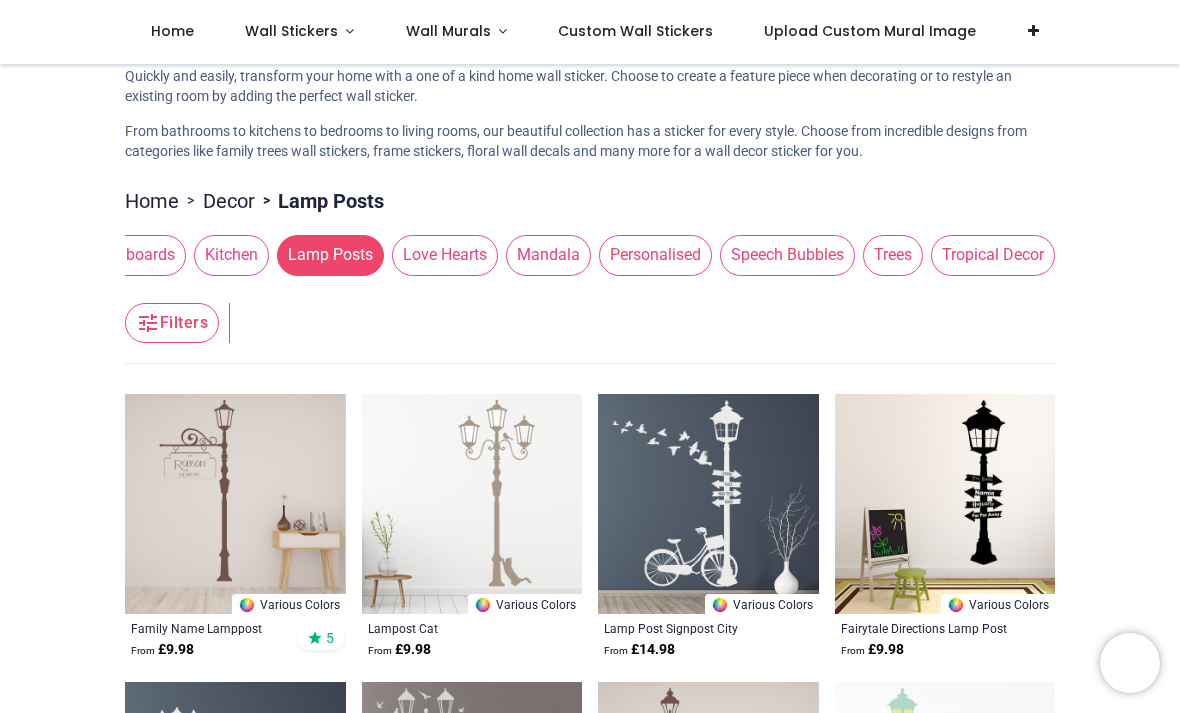 scroll, scrollTop: 107, scrollLeft: 0, axis: vertical 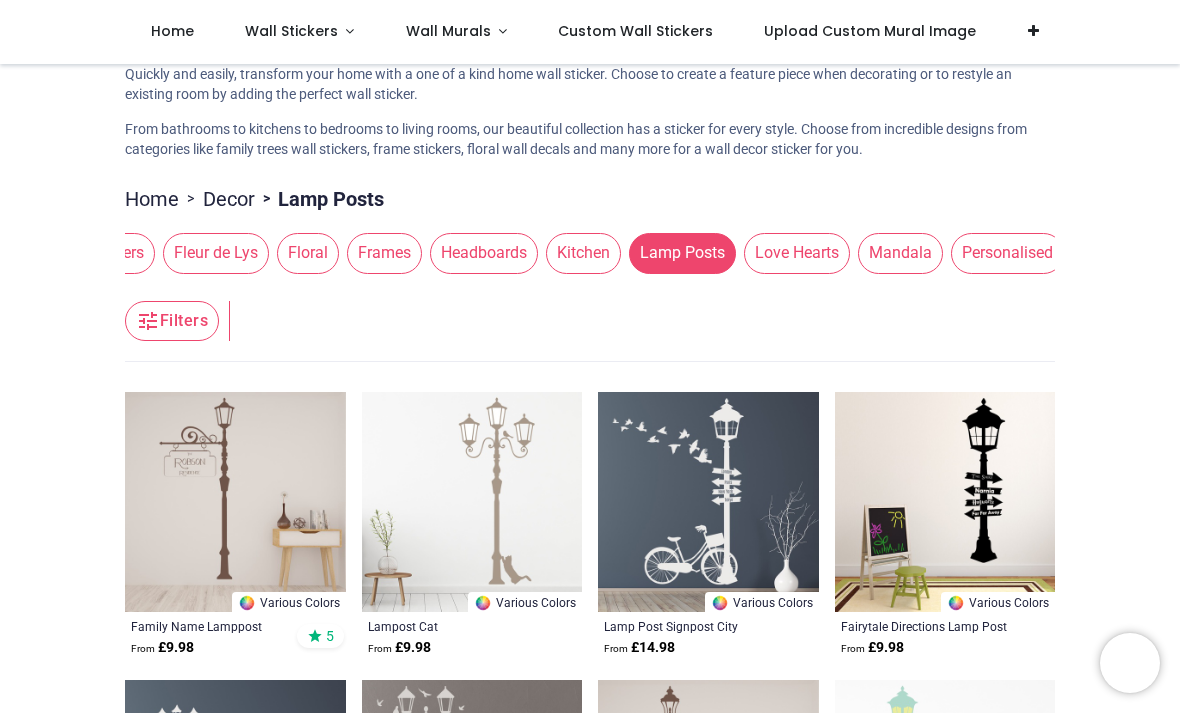 click on "Frames" at bounding box center (384, 253) 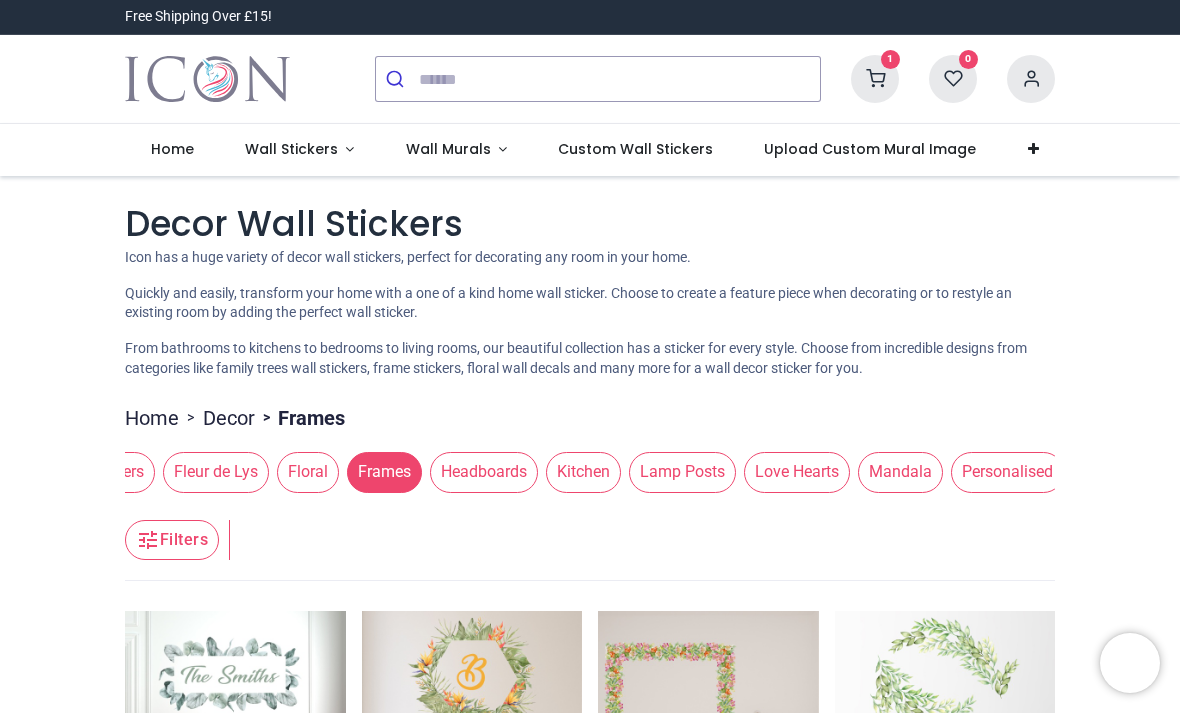 scroll, scrollTop: 0, scrollLeft: 0, axis: both 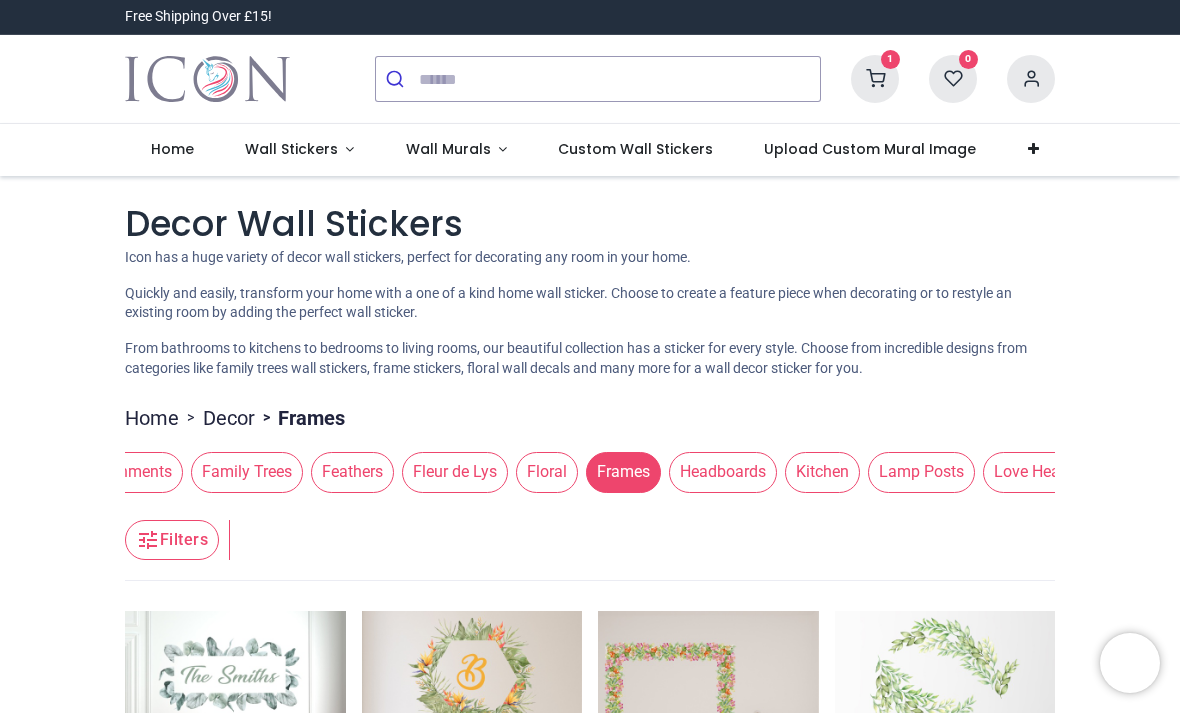 click on "Floral" at bounding box center [547, 472] 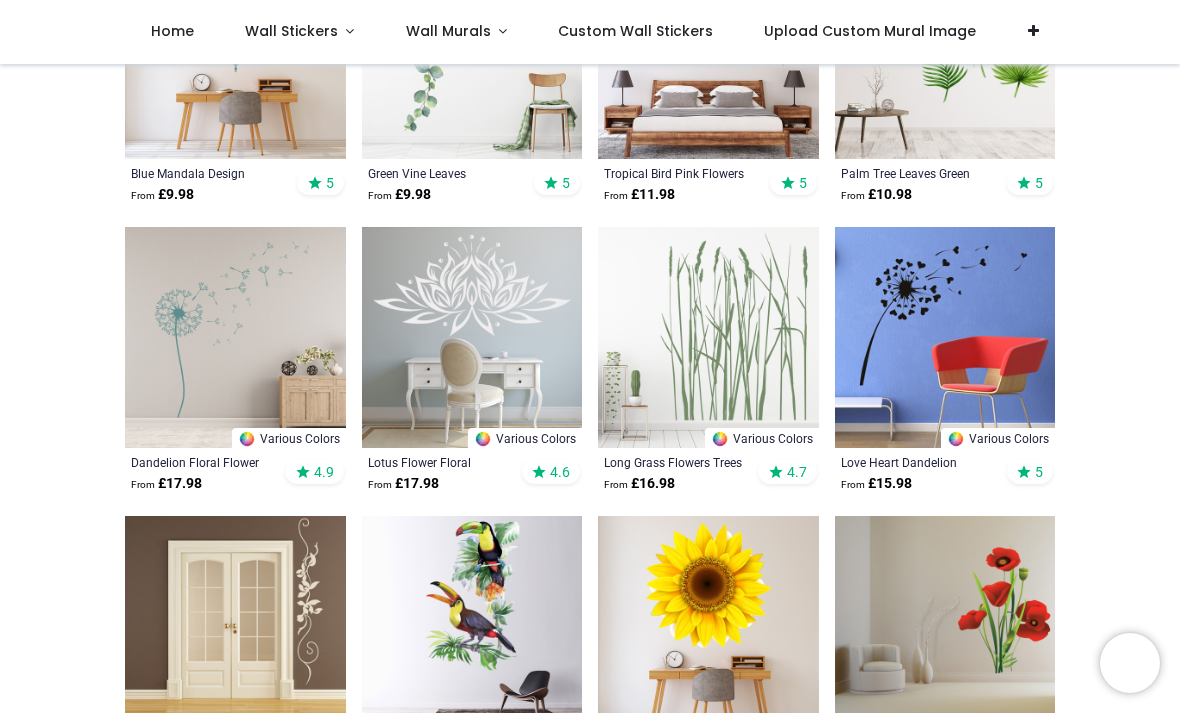 scroll, scrollTop: 562, scrollLeft: 0, axis: vertical 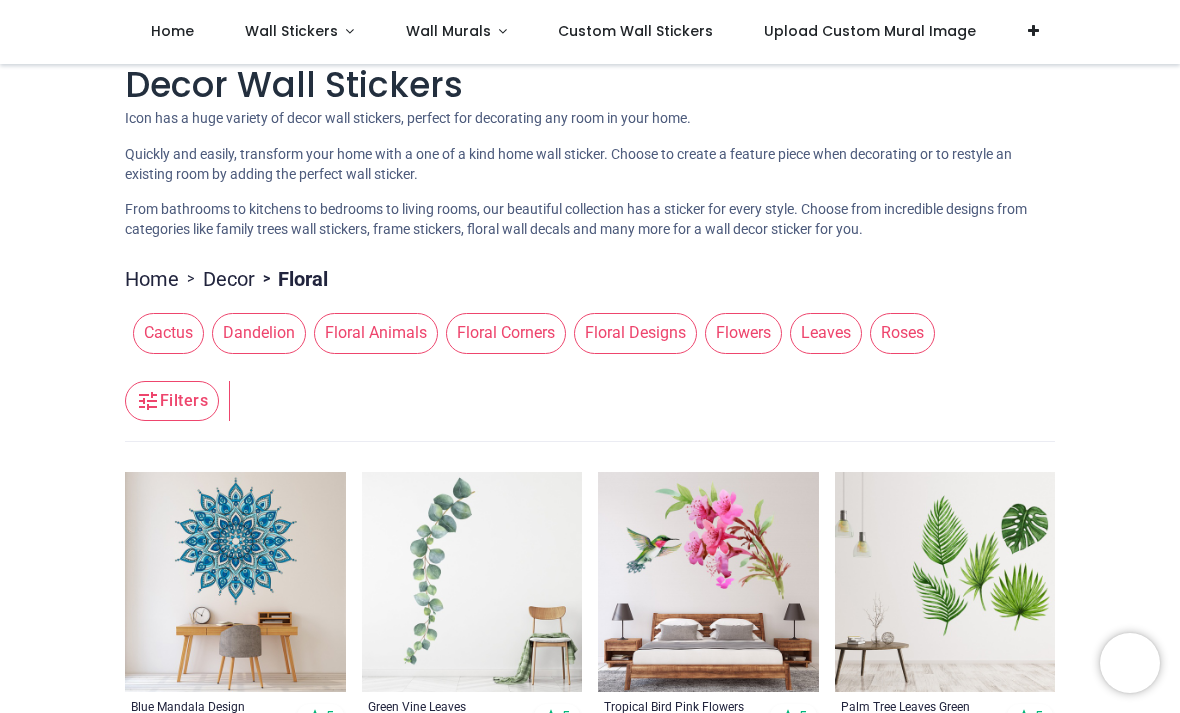 click on "Floral Corners" at bounding box center [506, 333] 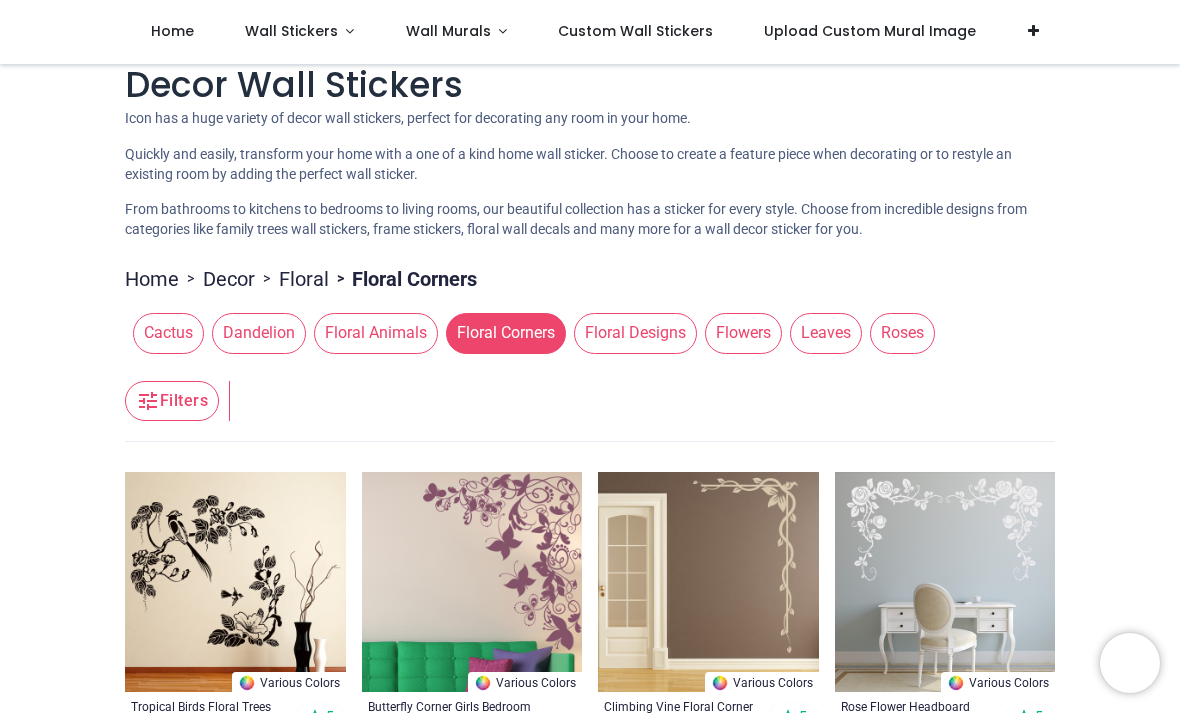 click on "Floral Animals" at bounding box center (376, 333) 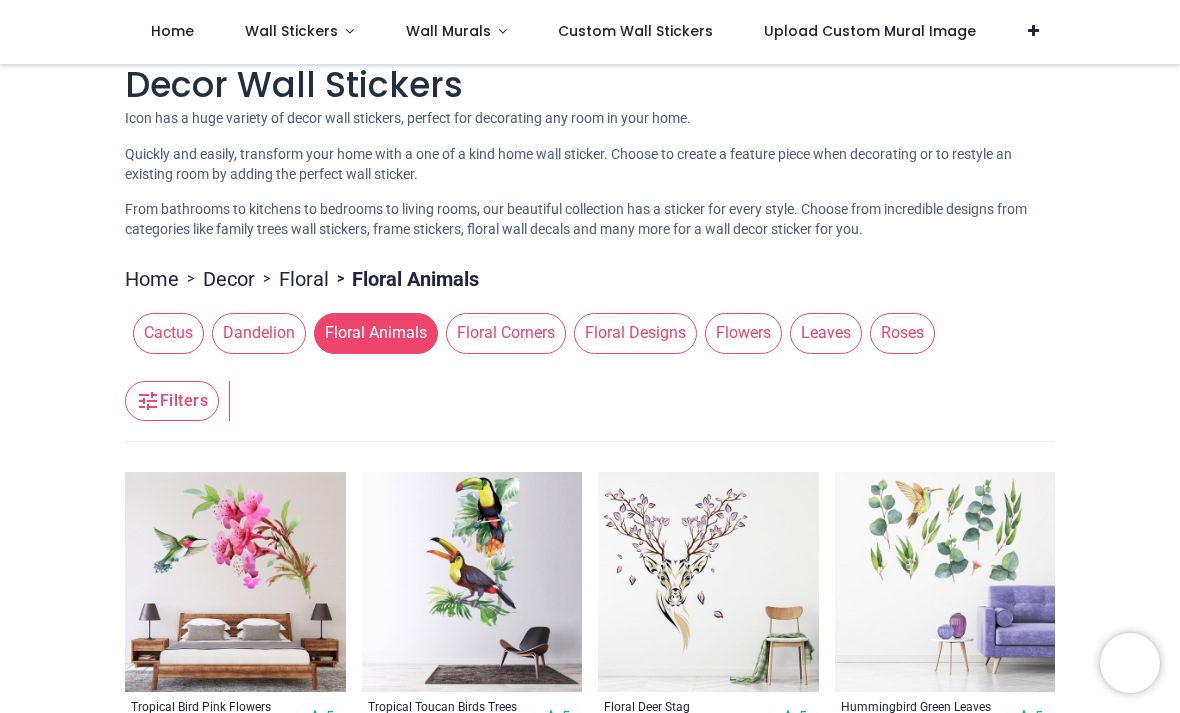 click on "Dandelion" at bounding box center [259, 333] 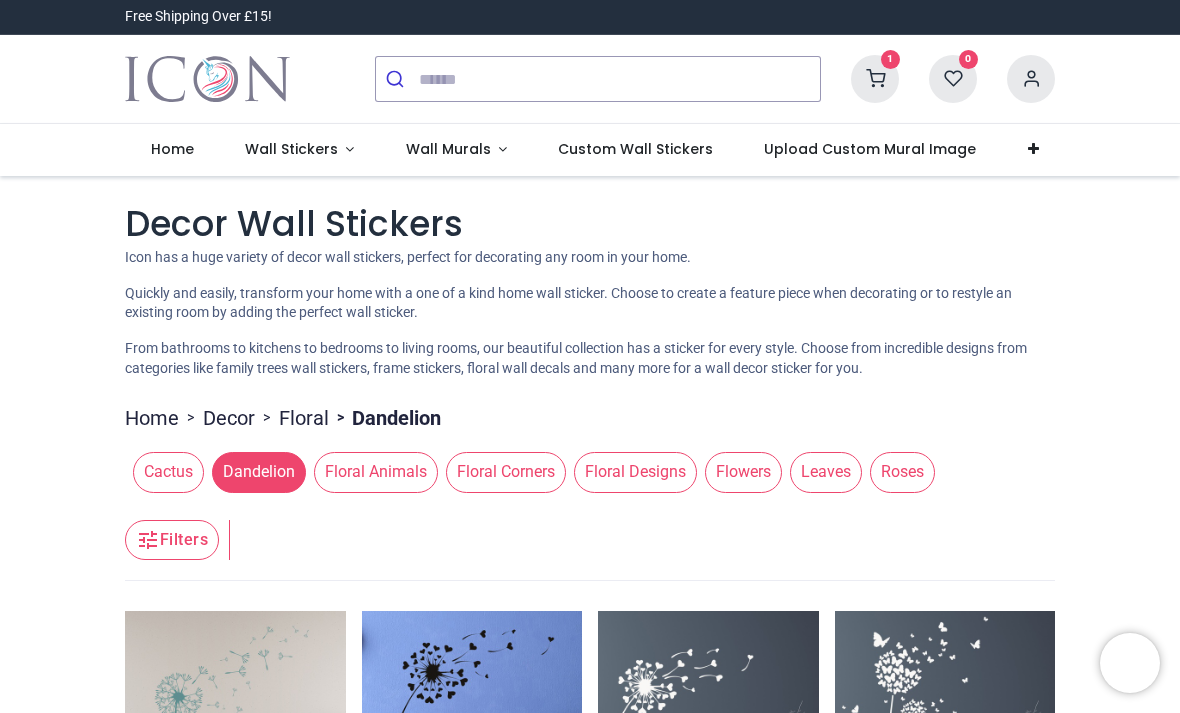 scroll, scrollTop: 0, scrollLeft: 0, axis: both 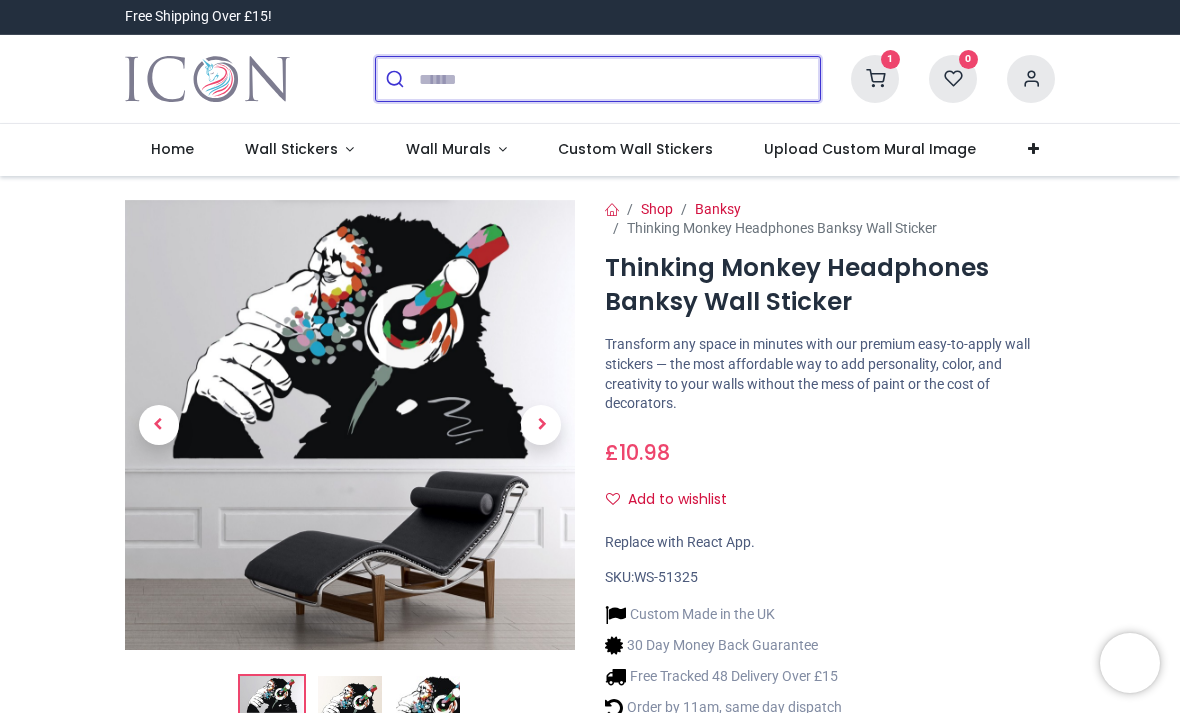 click at bounding box center [619, 79] 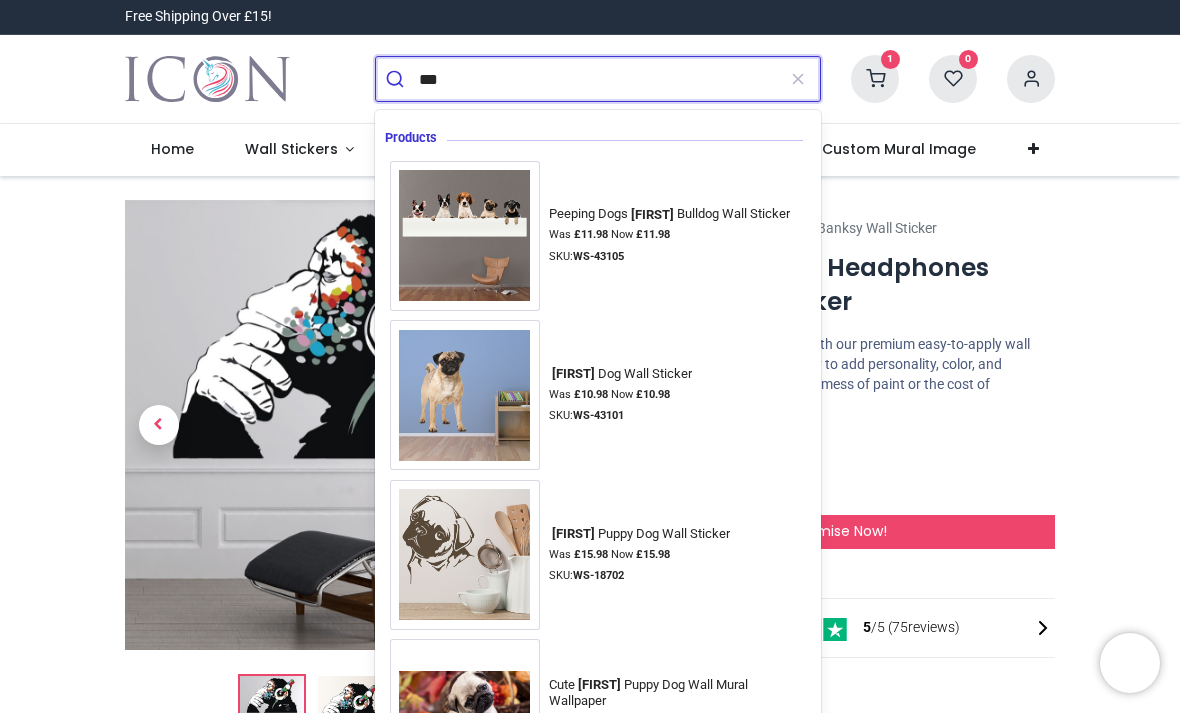 type on "***" 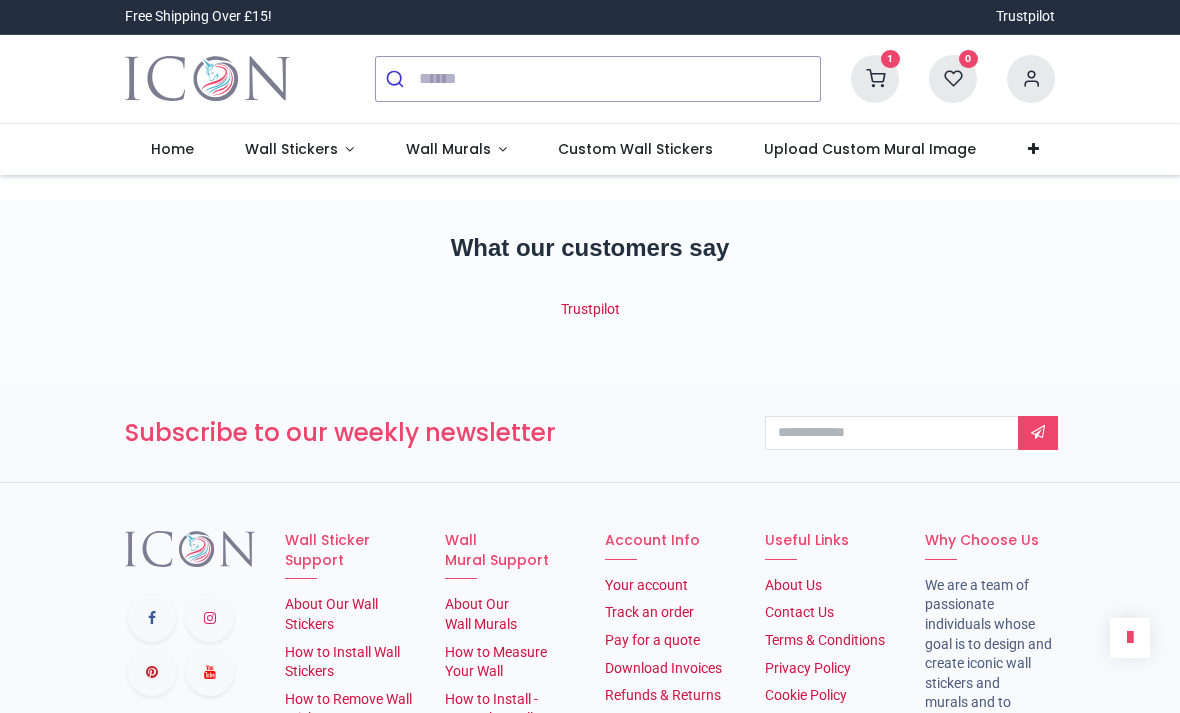 scroll, scrollTop: 0, scrollLeft: 0, axis: both 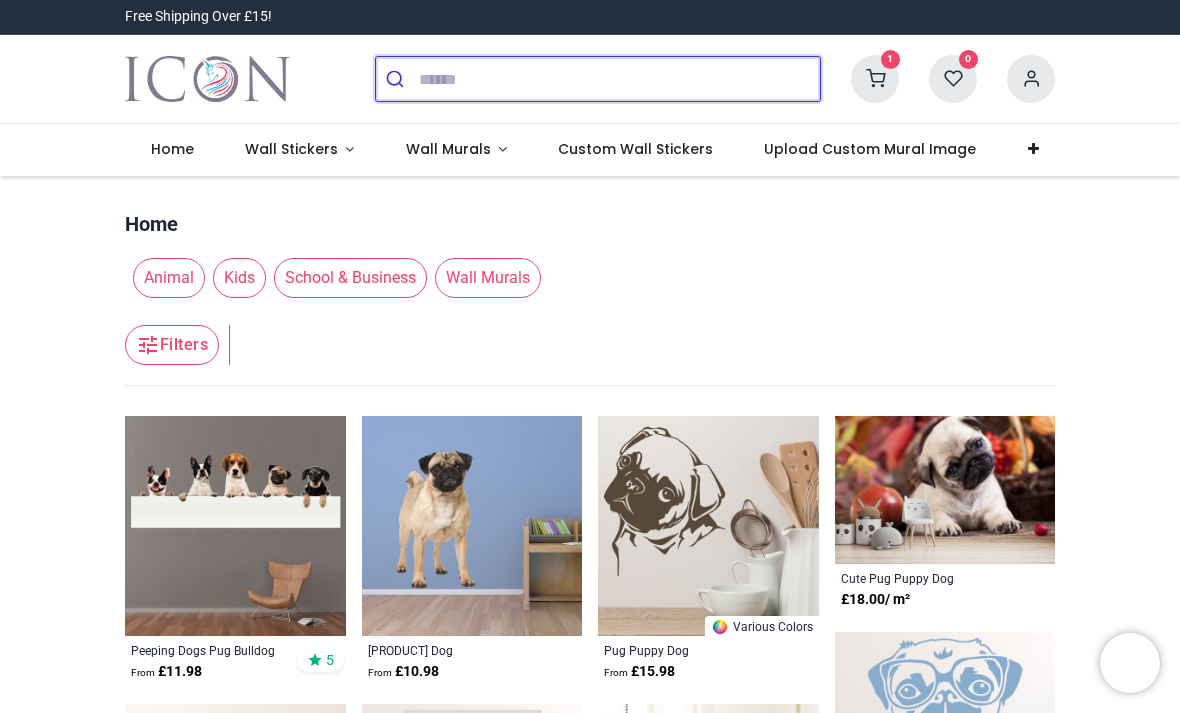 click at bounding box center [619, 79] 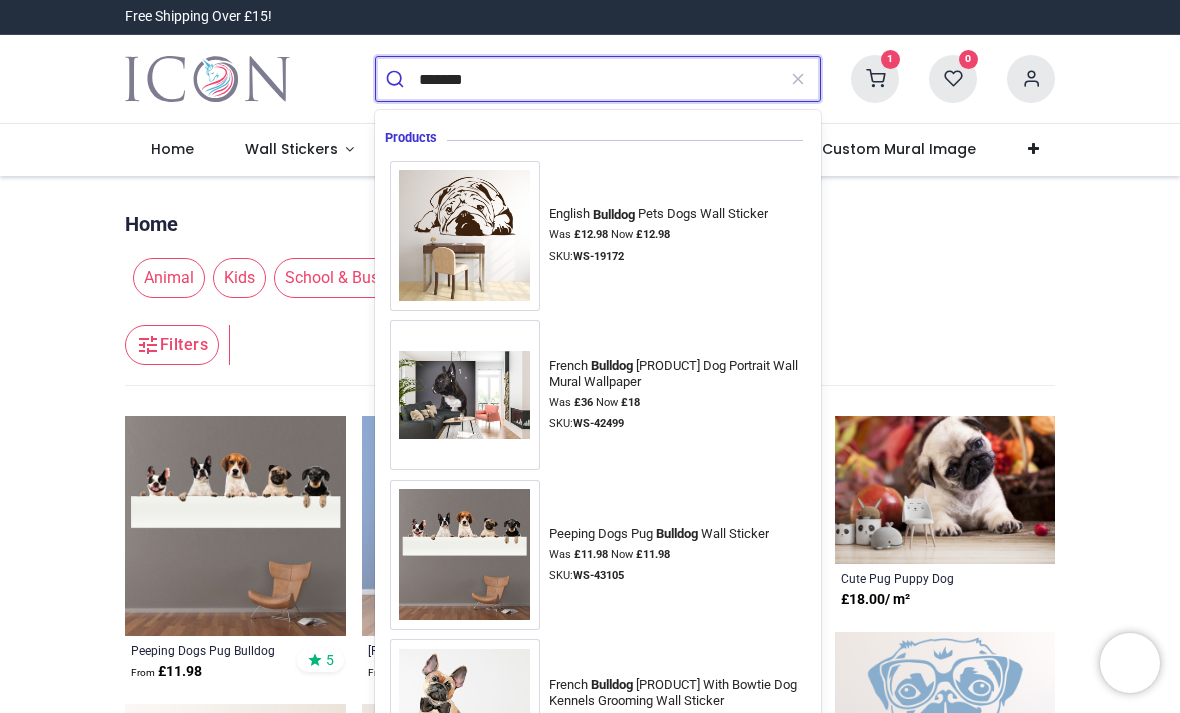 type on "*******" 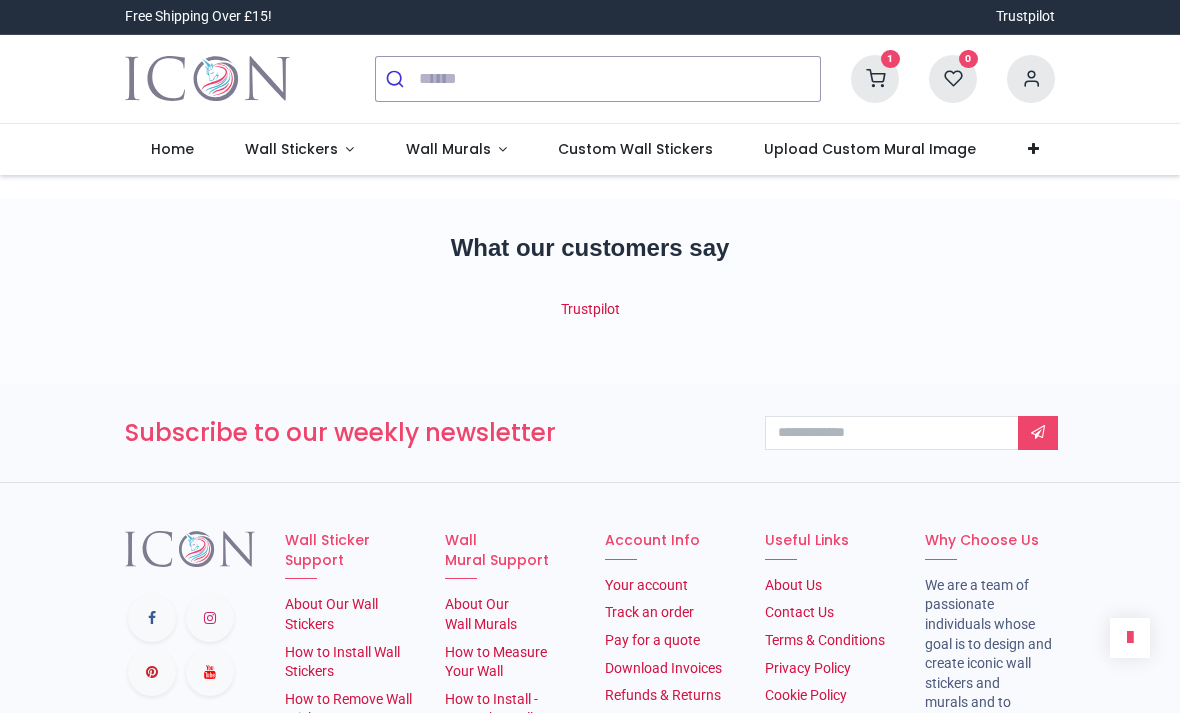 scroll, scrollTop: 0, scrollLeft: 0, axis: both 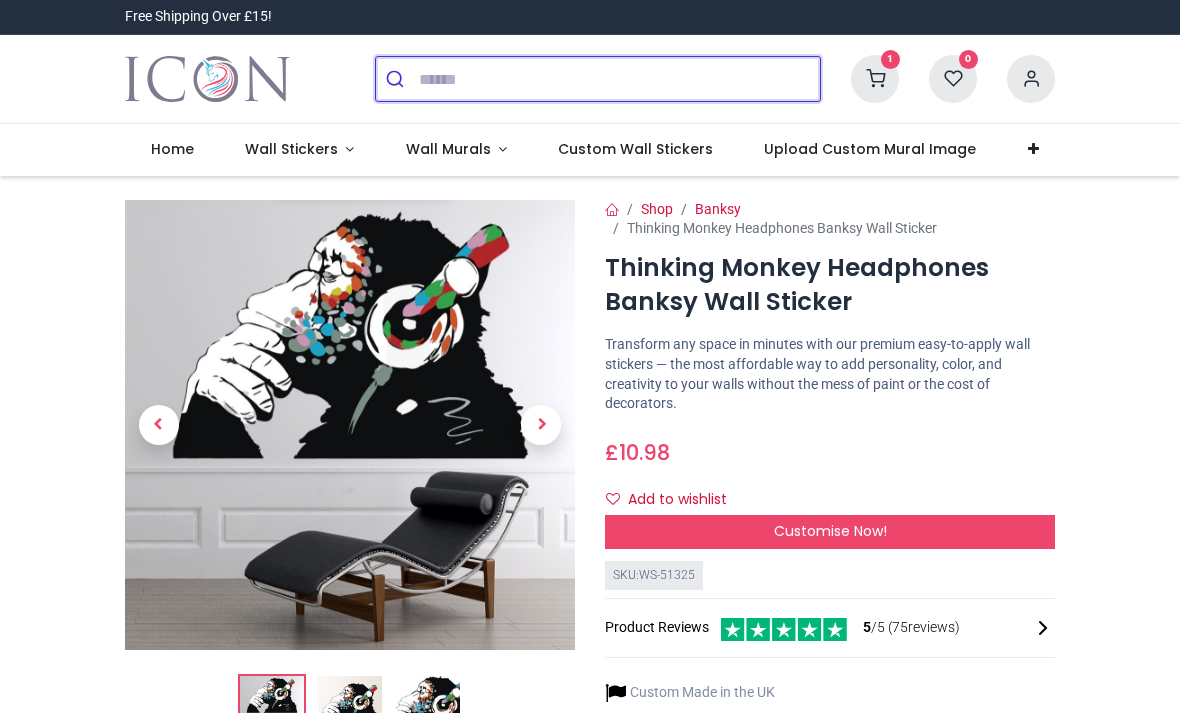 click at bounding box center [619, 79] 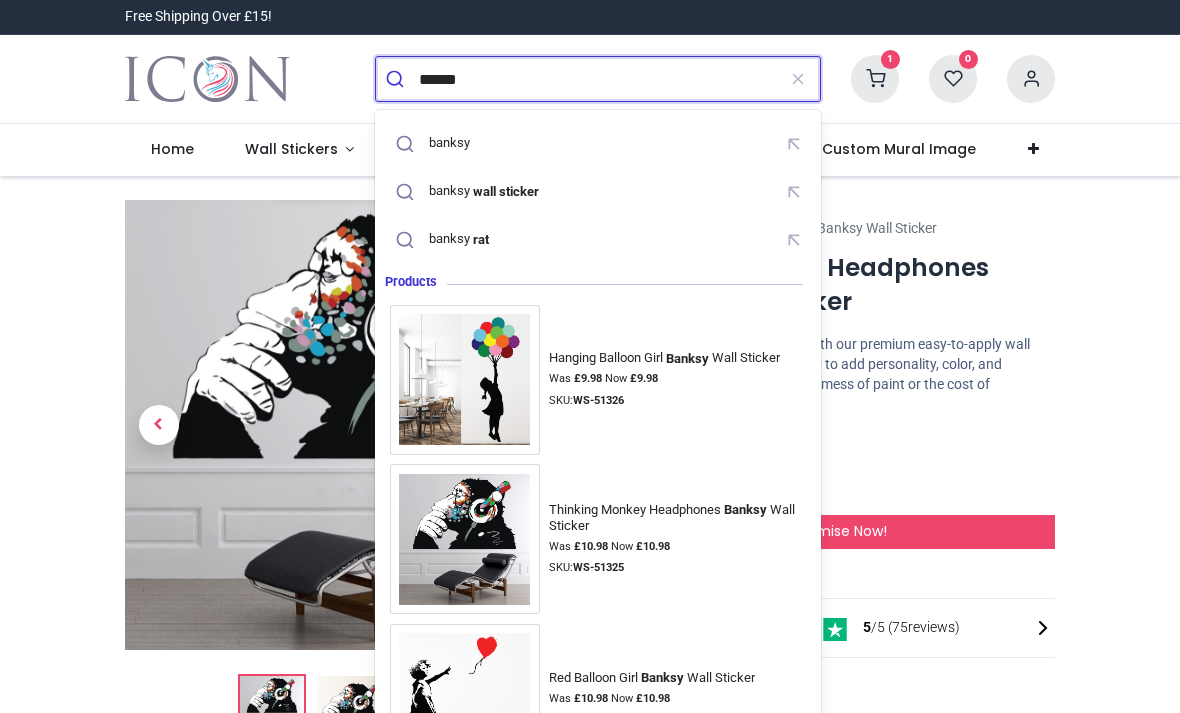 click at bounding box center [397, 79] 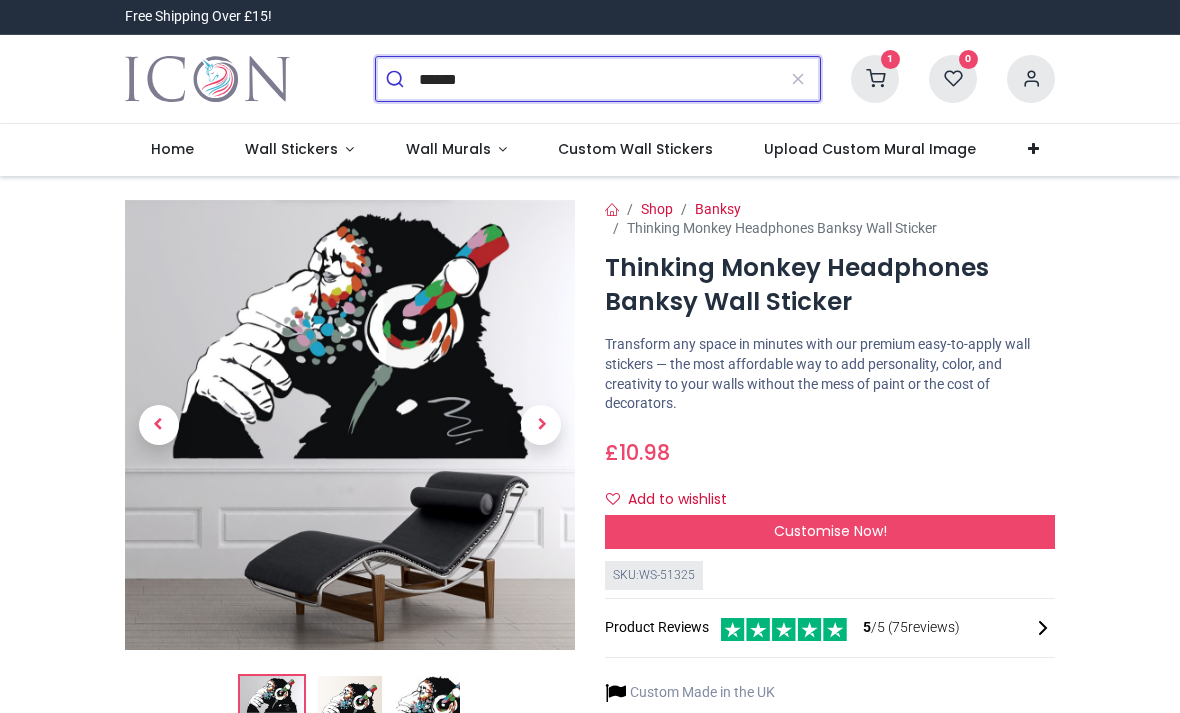 click on "******" at bounding box center (597, 79) 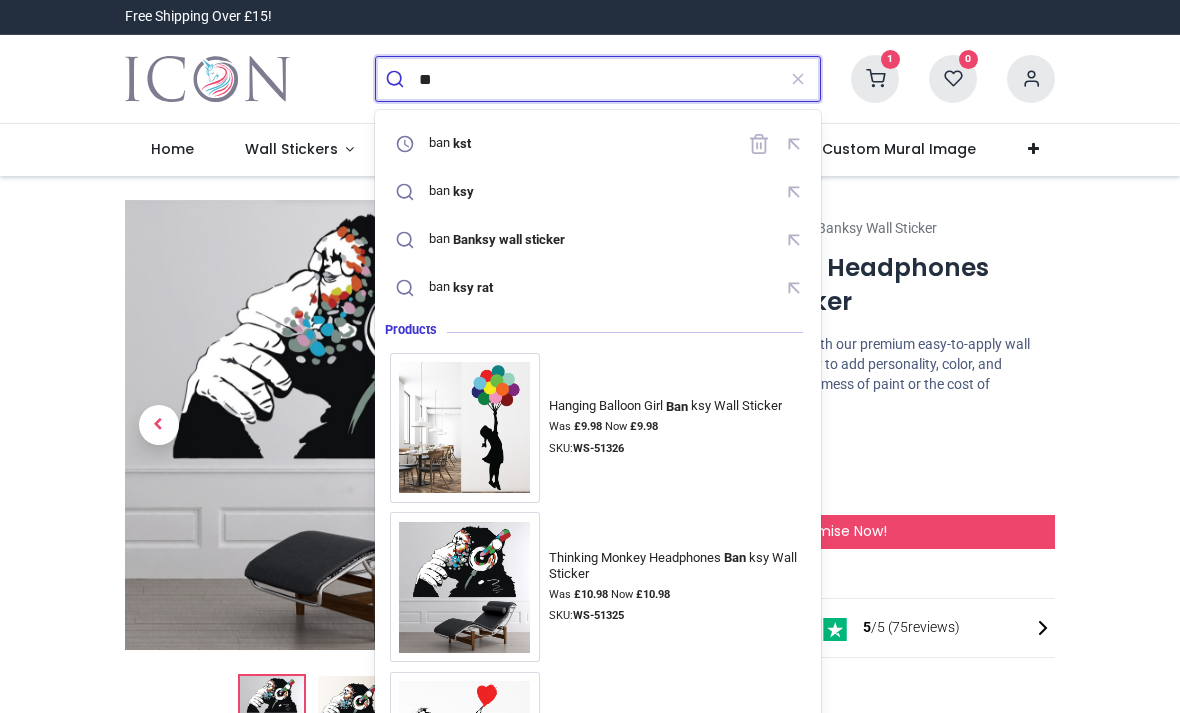 type on "*" 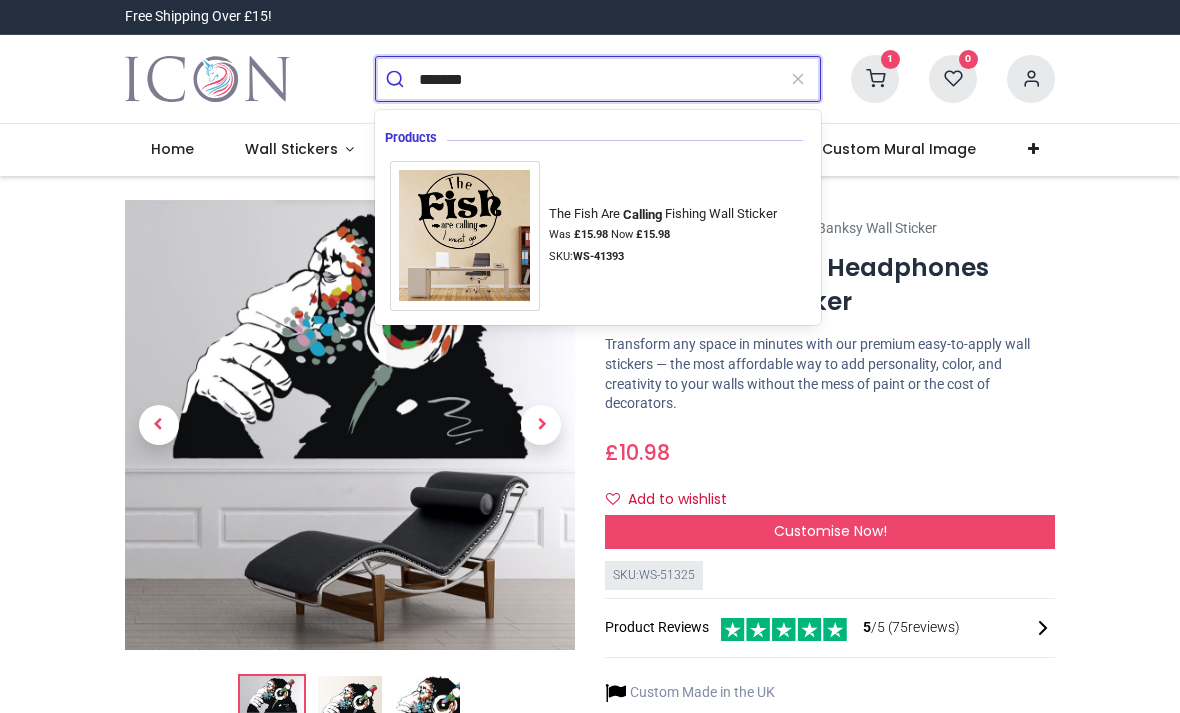 type on "*******" 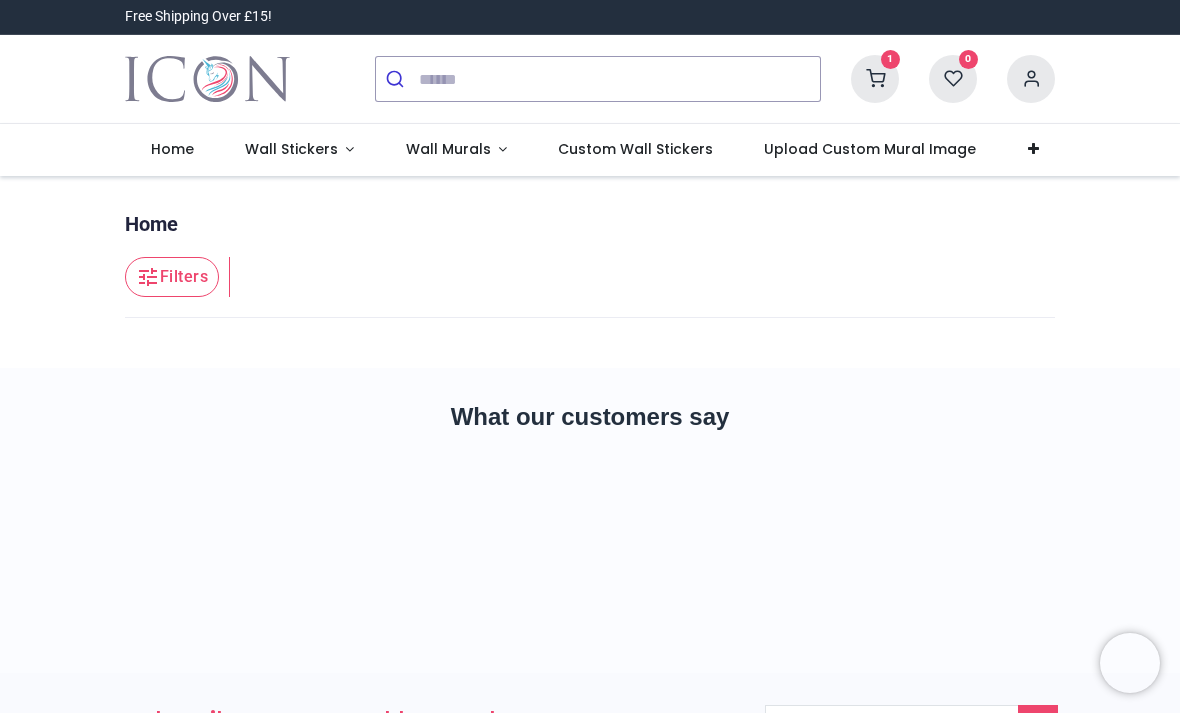 scroll, scrollTop: 0, scrollLeft: 0, axis: both 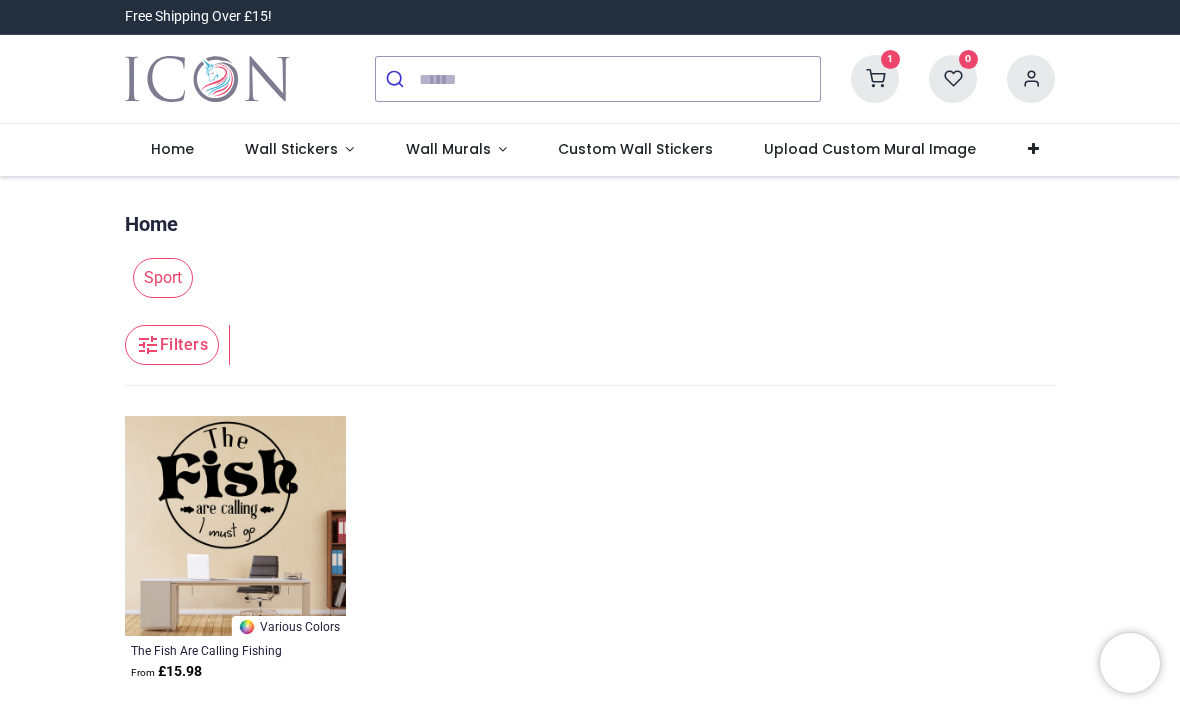 click on "Wall Stickers" at bounding box center (291, 149) 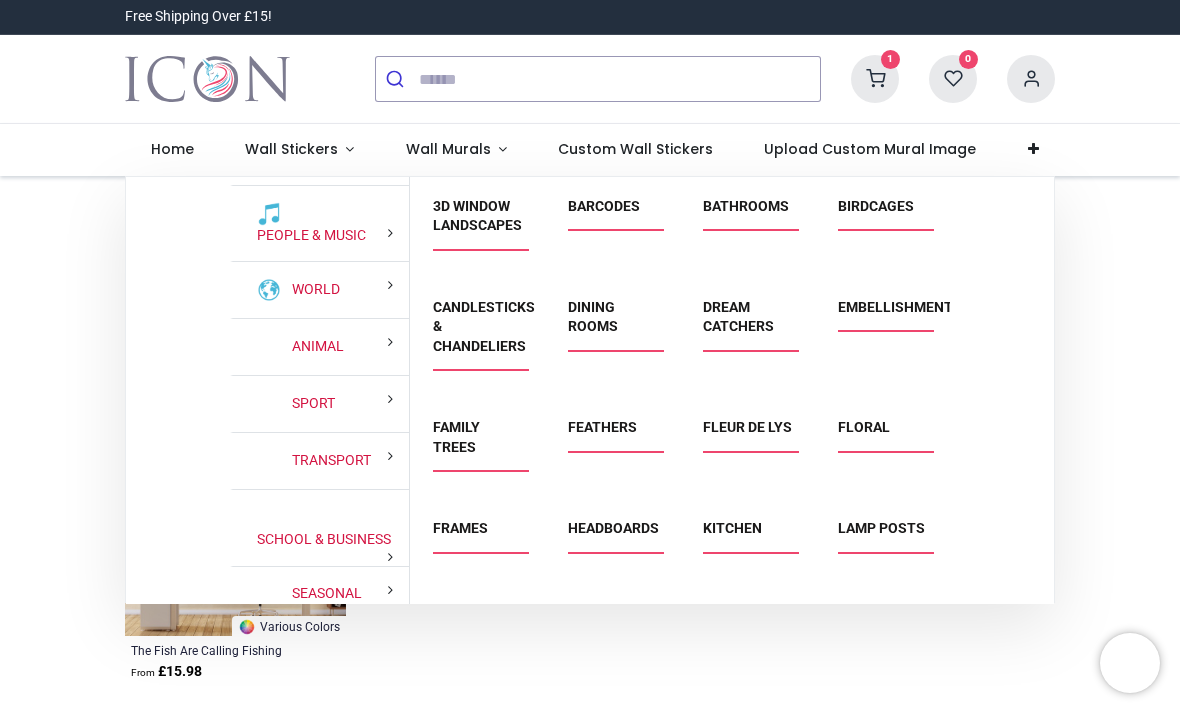 scroll, scrollTop: 161, scrollLeft: 0, axis: vertical 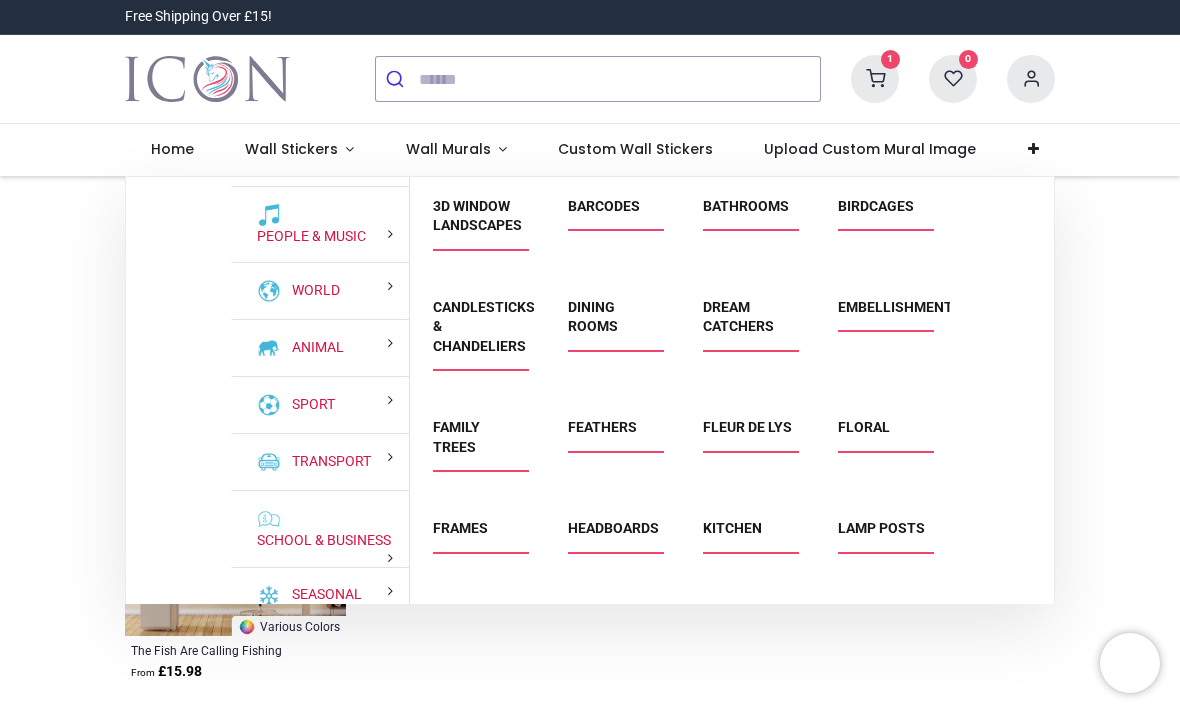 click on "Animal" at bounding box center (314, 348) 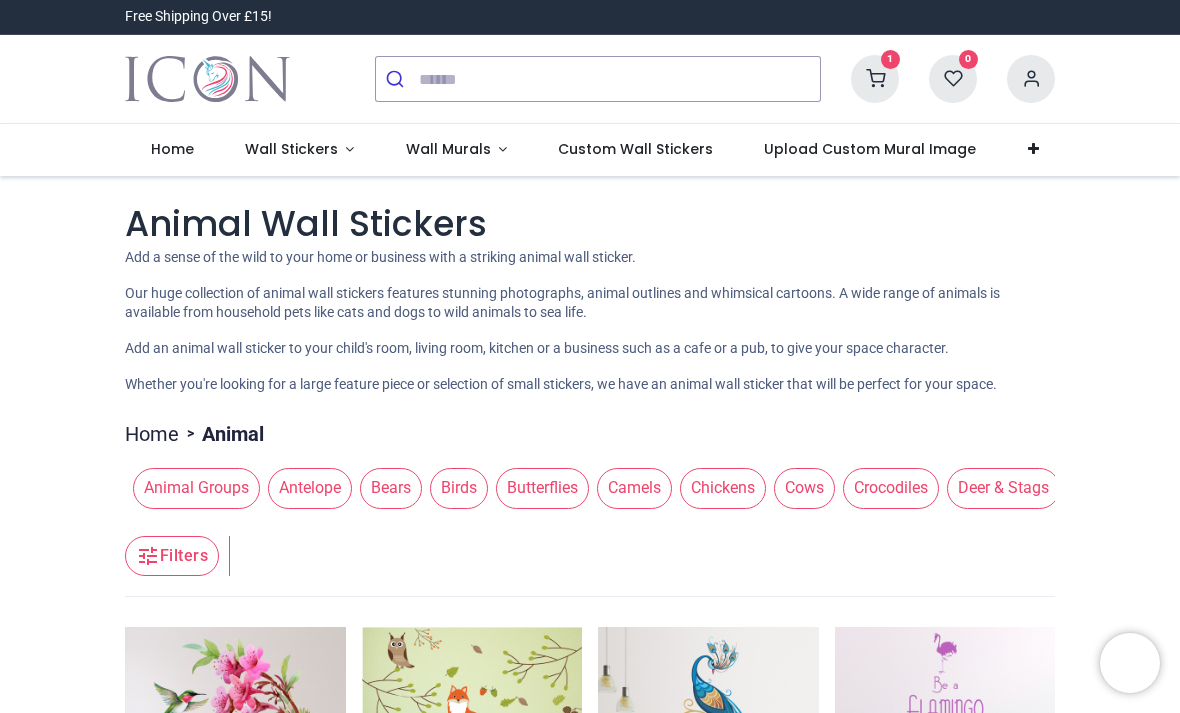 scroll, scrollTop: 0, scrollLeft: 0, axis: both 